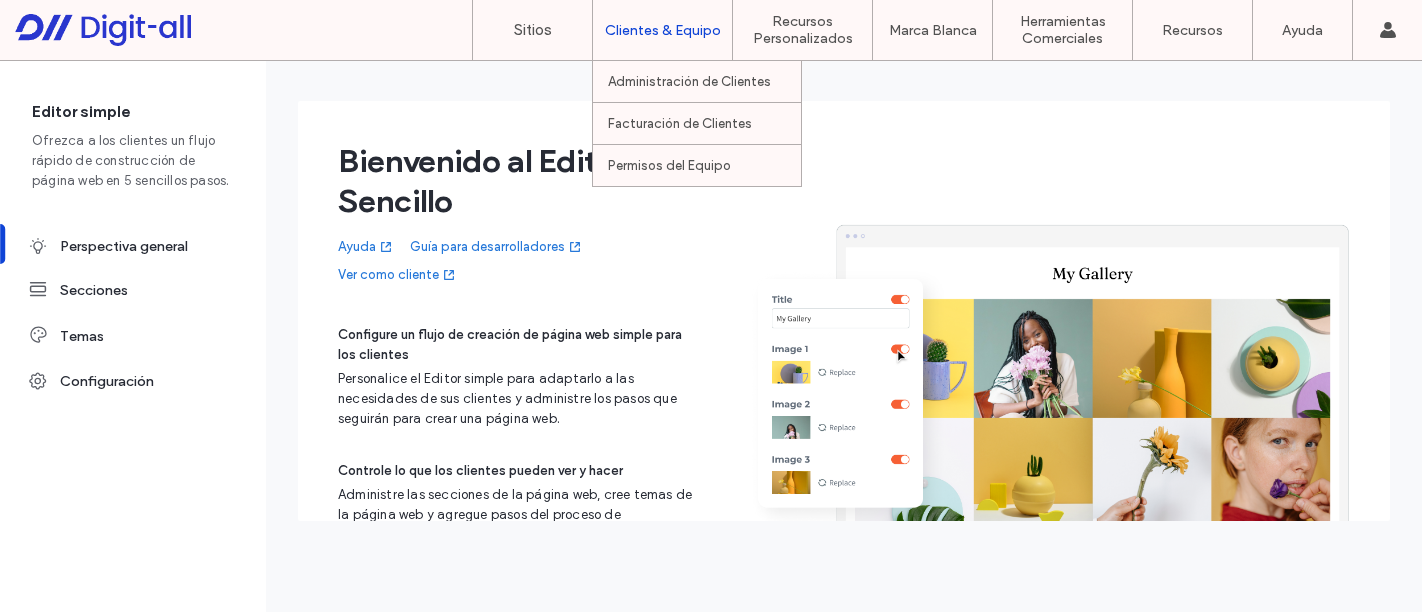 scroll, scrollTop: 0, scrollLeft: 0, axis: both 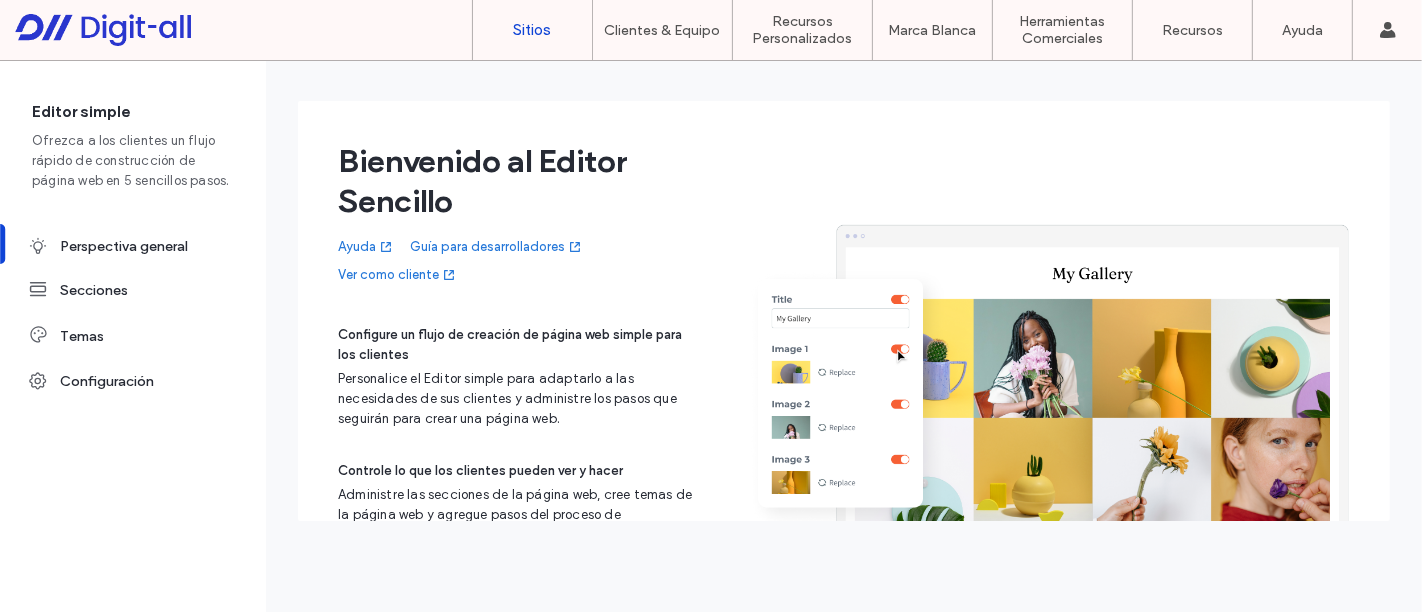 click on "Sitios" at bounding box center [533, 30] 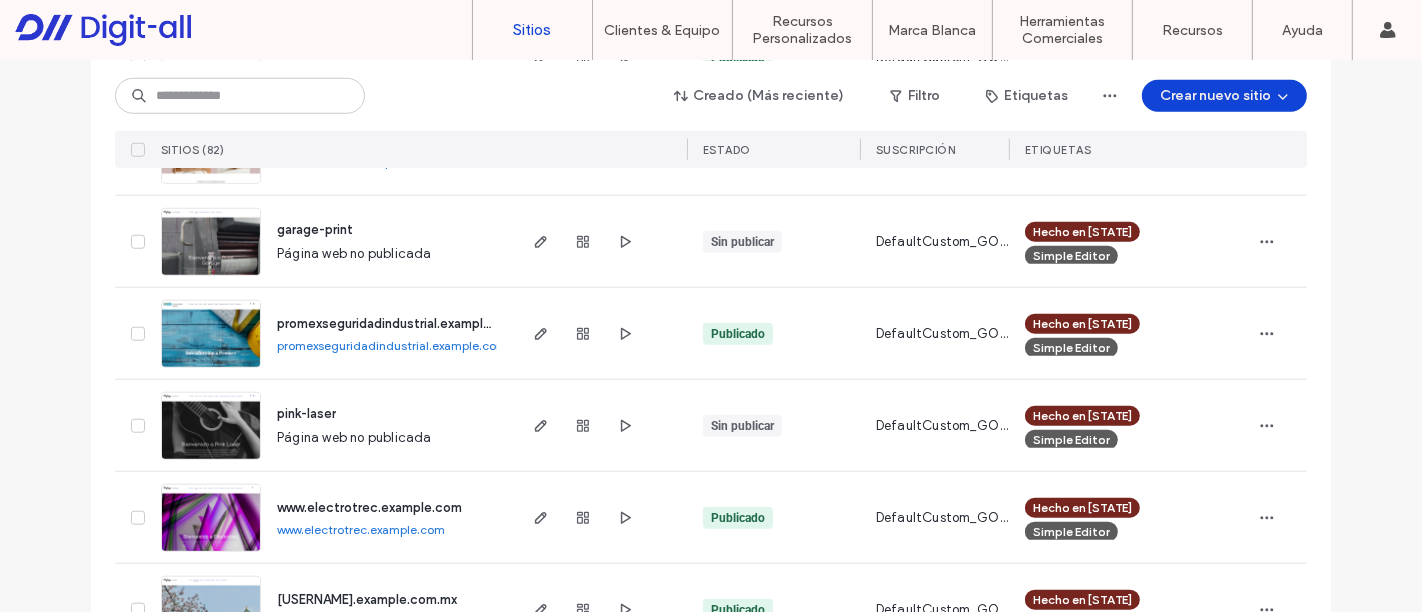 scroll, scrollTop: 0, scrollLeft: 0, axis: both 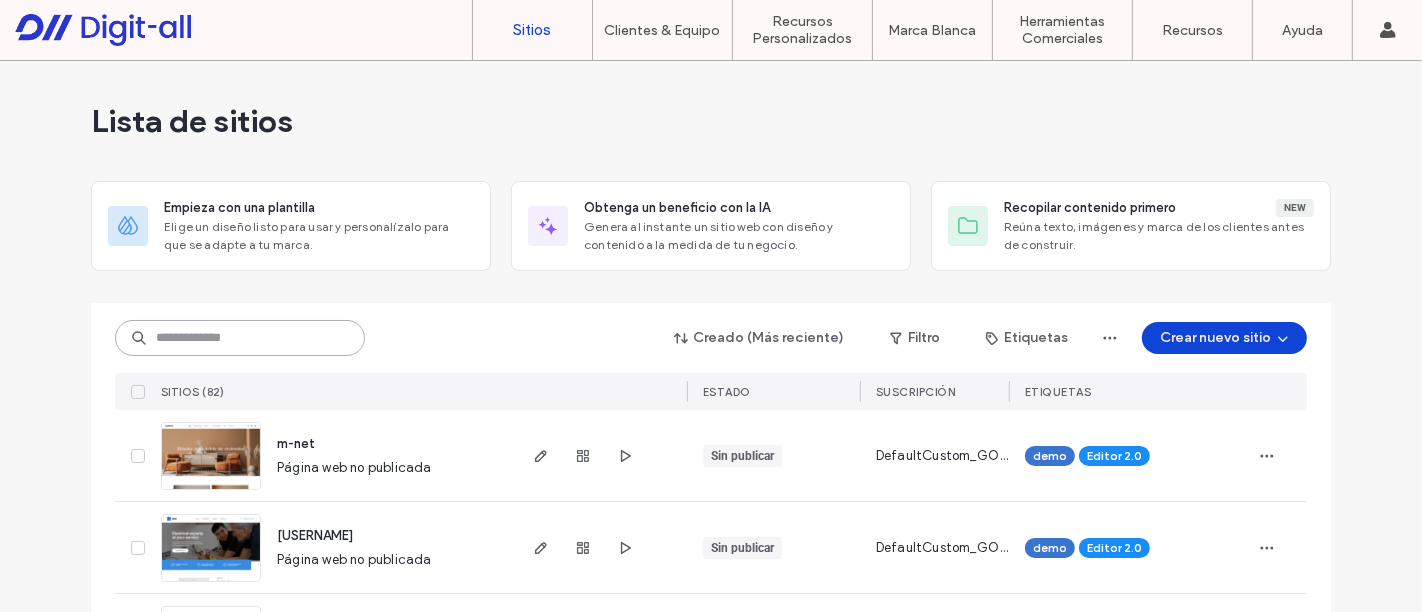 click at bounding box center [240, 338] 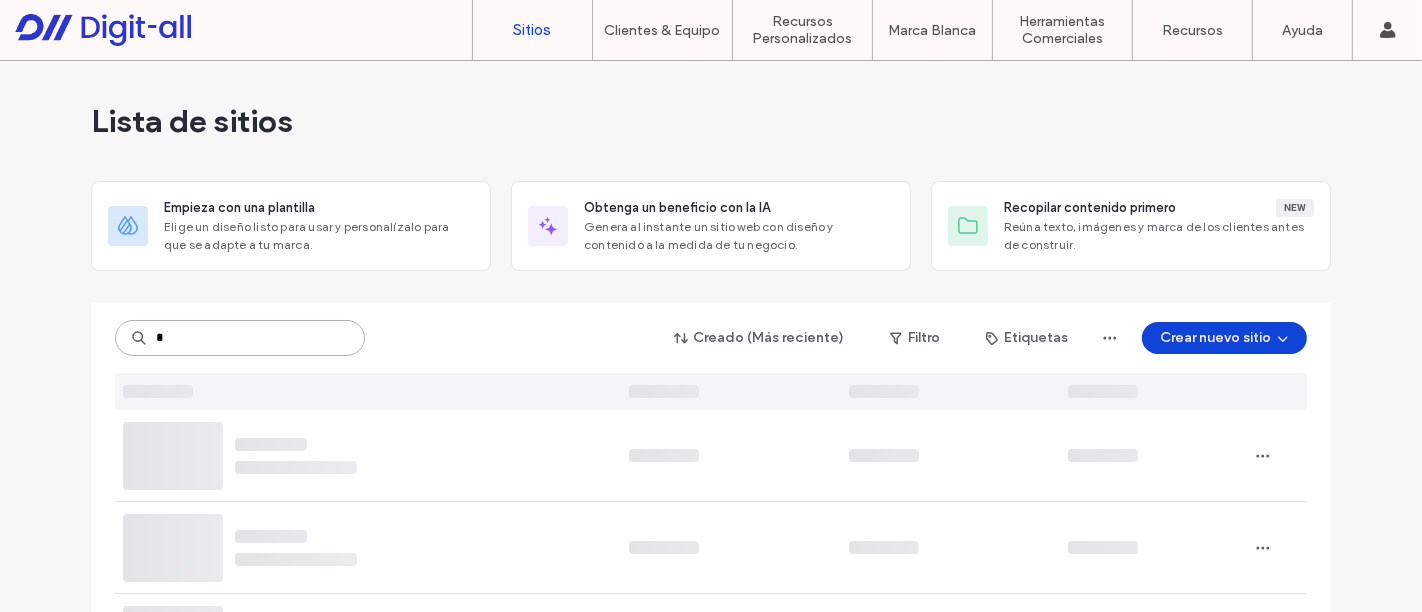 type on "*" 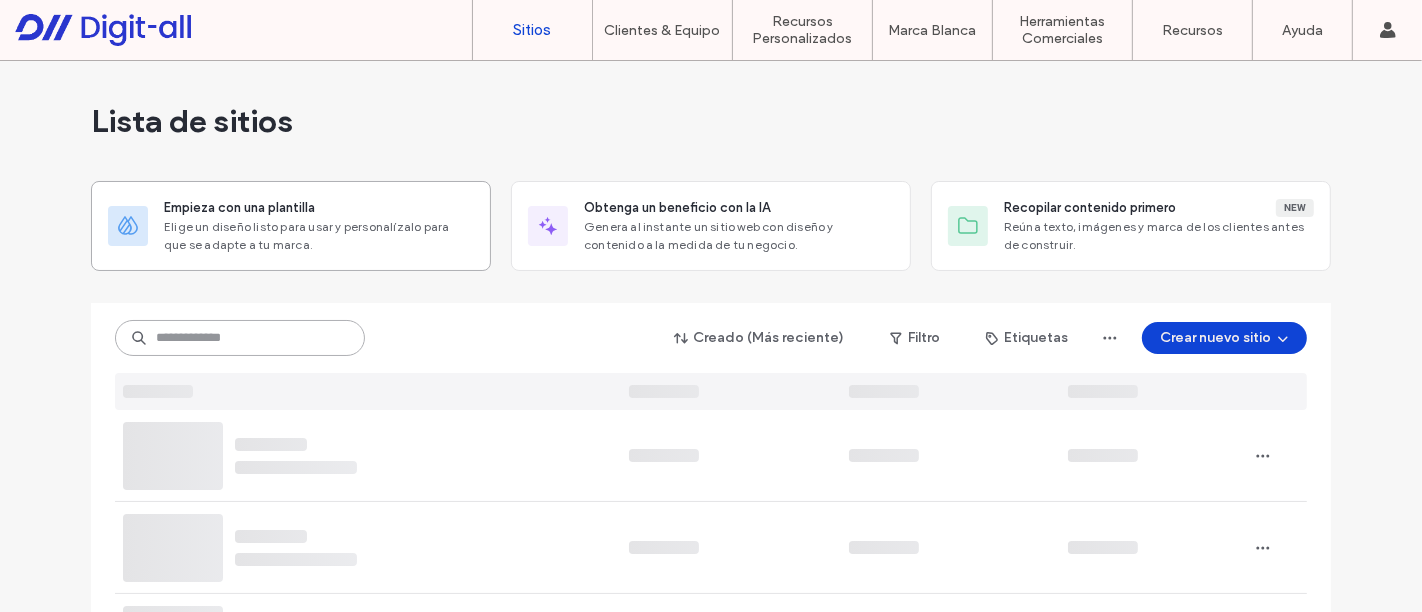 type 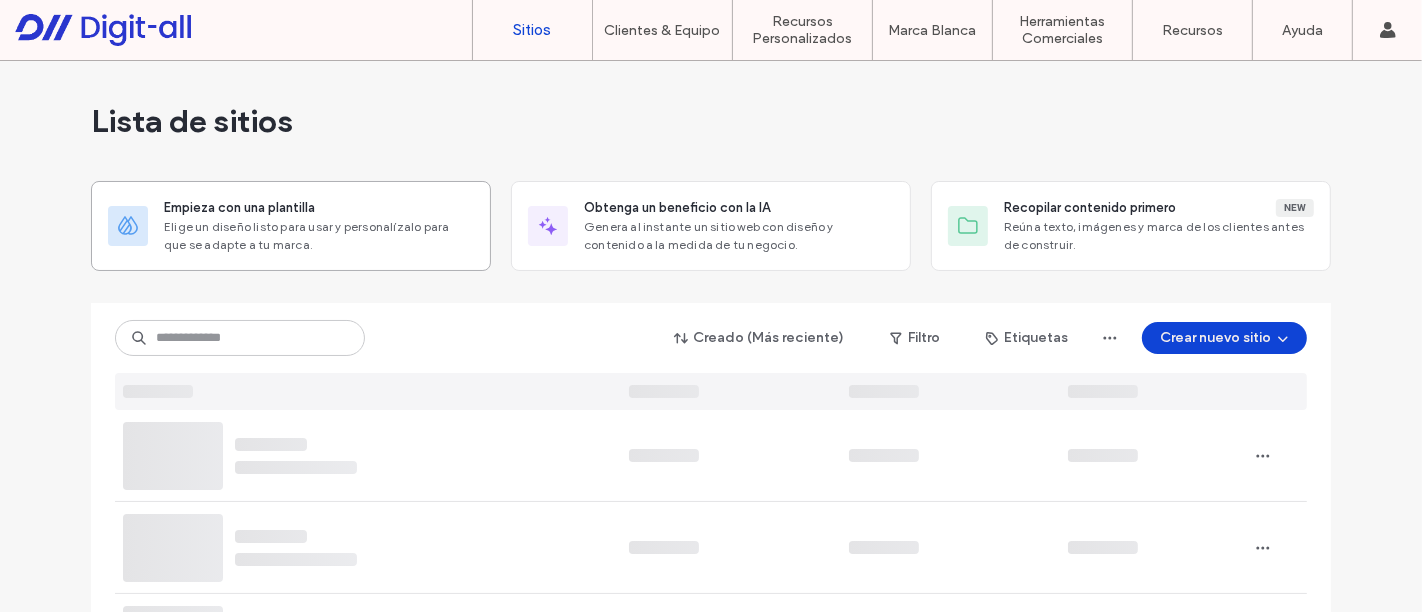 click on "Empieza con una plantilla" at bounding box center [239, 208] 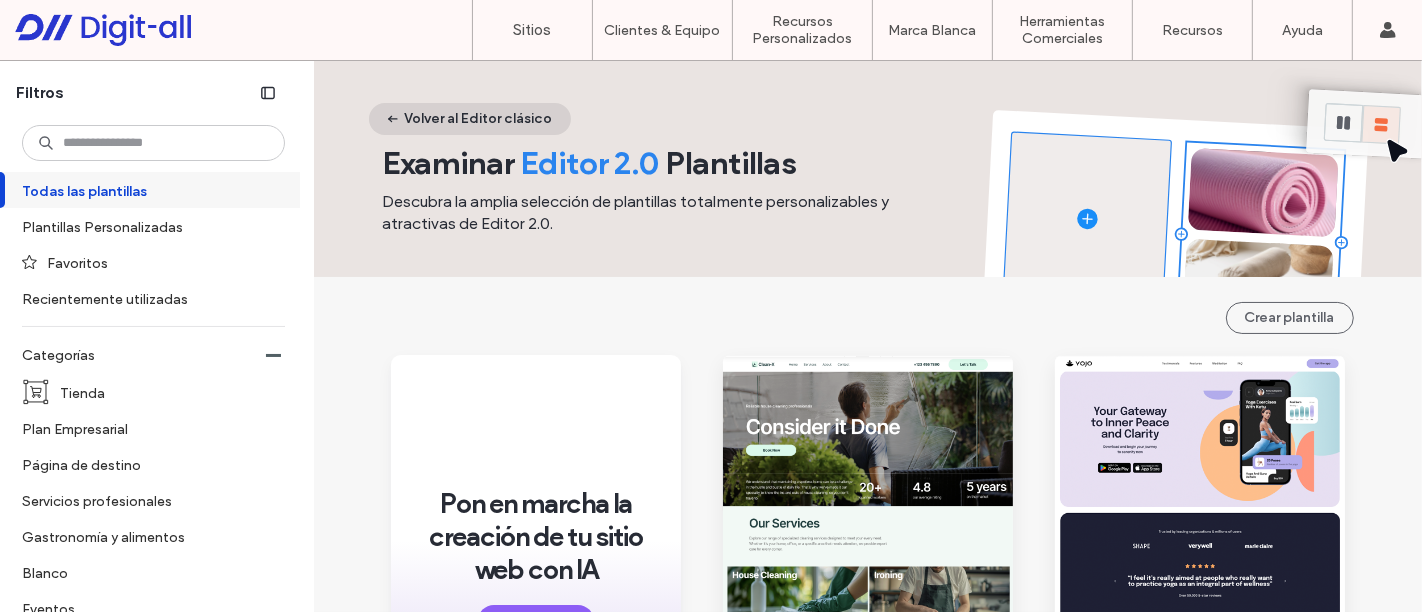 click on "Volver al Editor clásico" at bounding box center (470, 119) 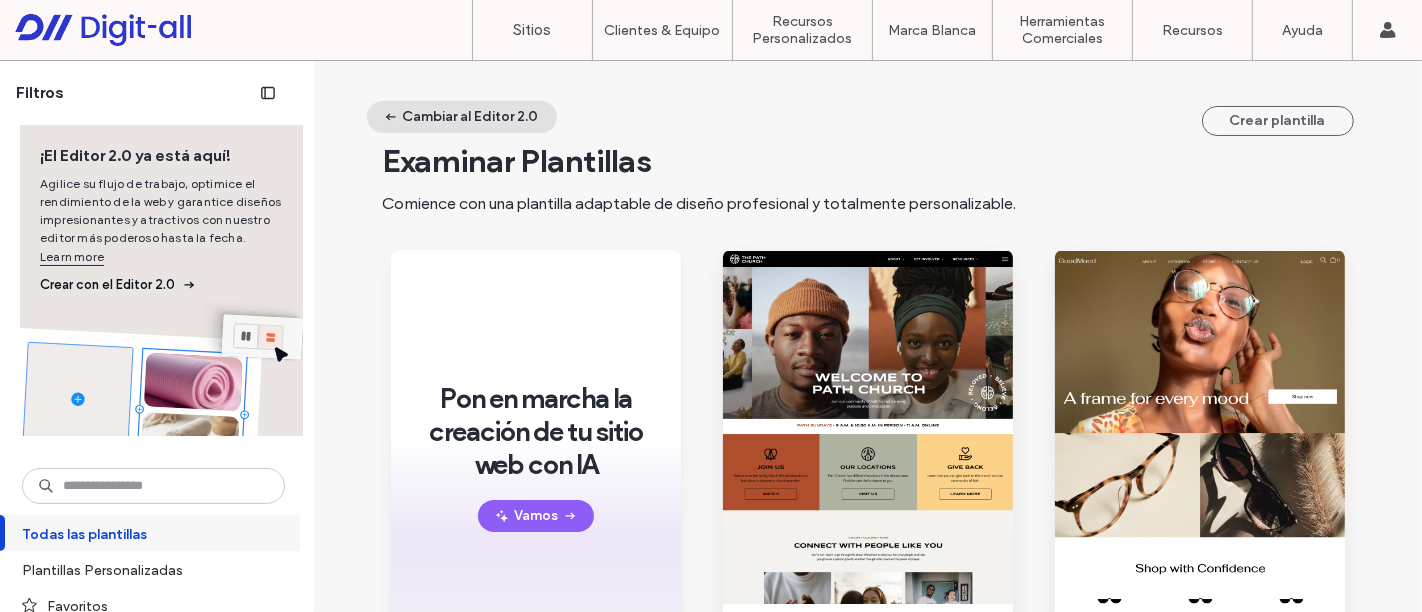 click on "Cambiar al Editor 2.0" at bounding box center [462, 117] 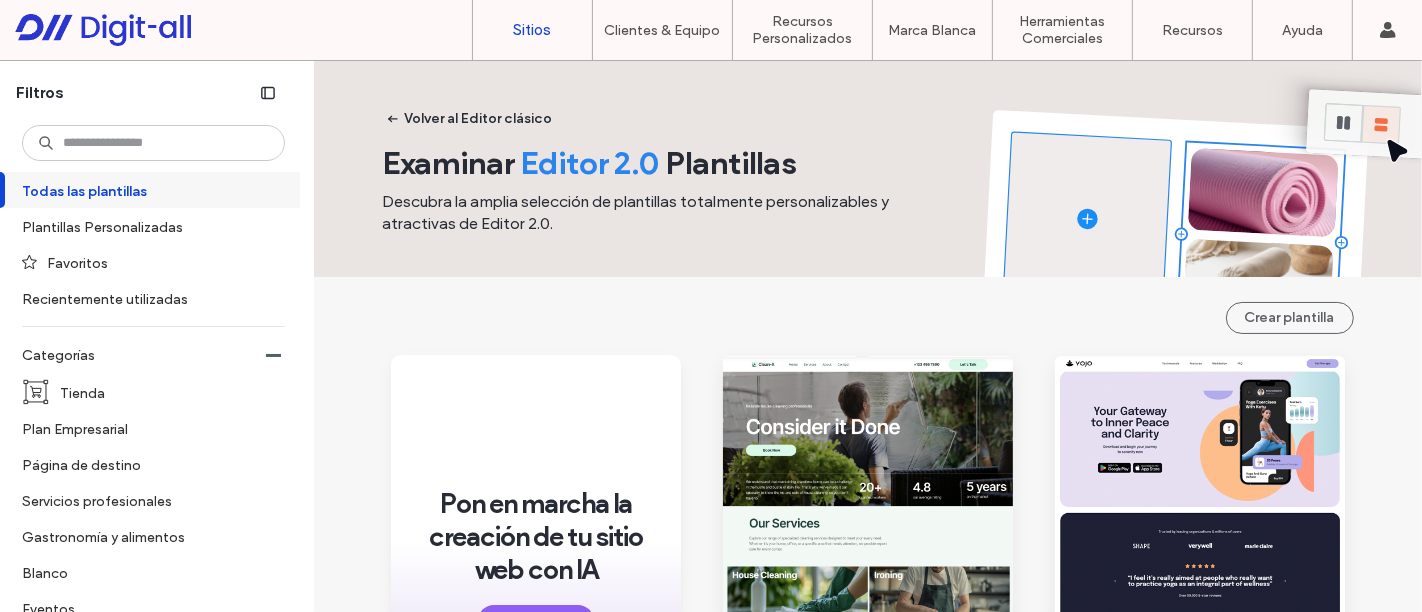 click on "Sitios" at bounding box center [533, 30] 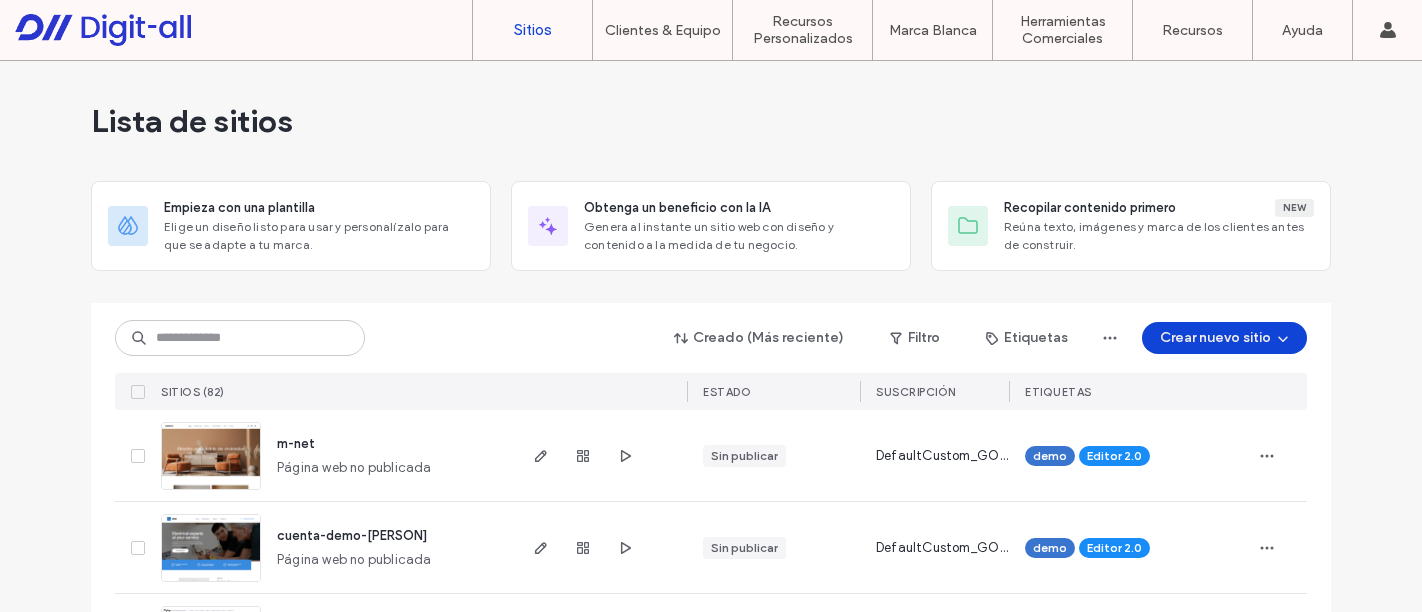 scroll, scrollTop: 0, scrollLeft: 0, axis: both 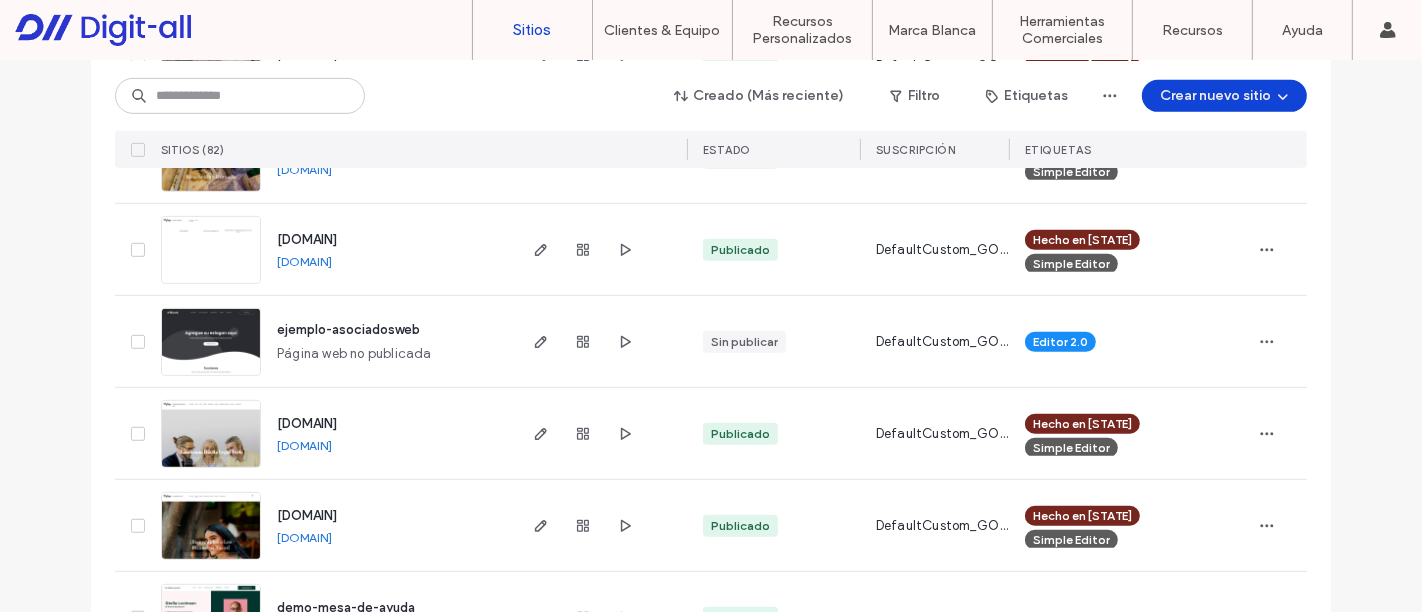 click on "ejemplo-asociadosweb" at bounding box center [348, 329] 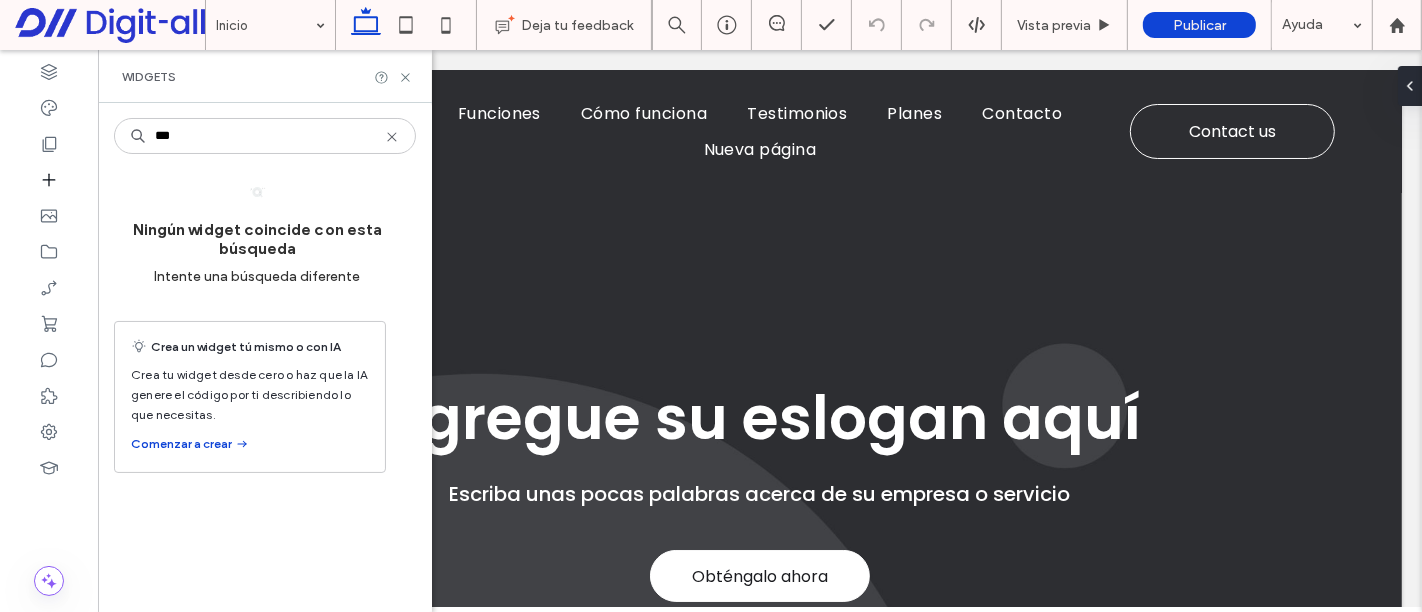 scroll, scrollTop: 0, scrollLeft: 0, axis: both 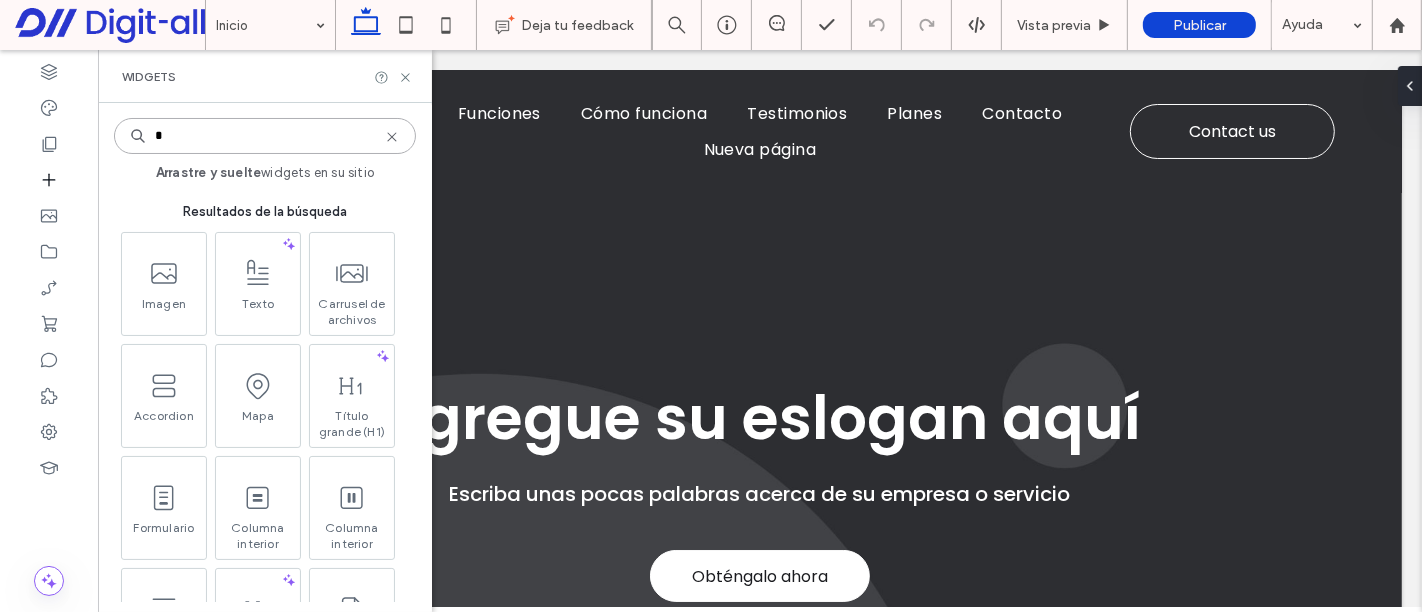 type on "*" 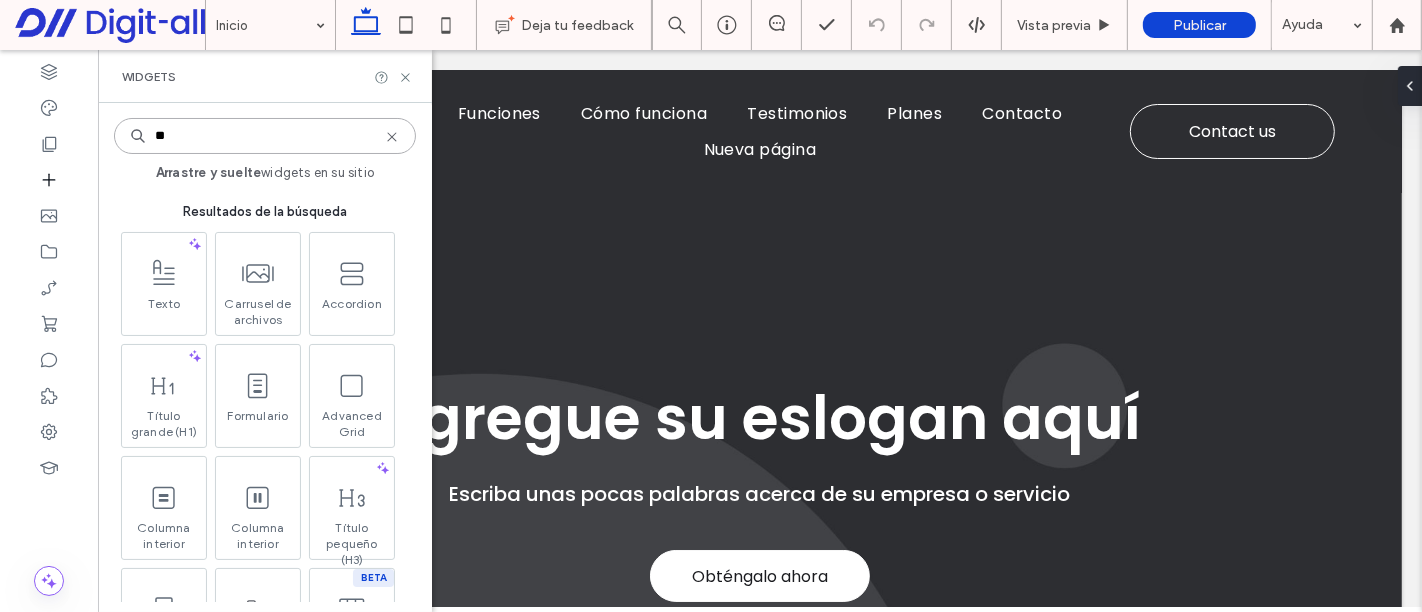 type on "*" 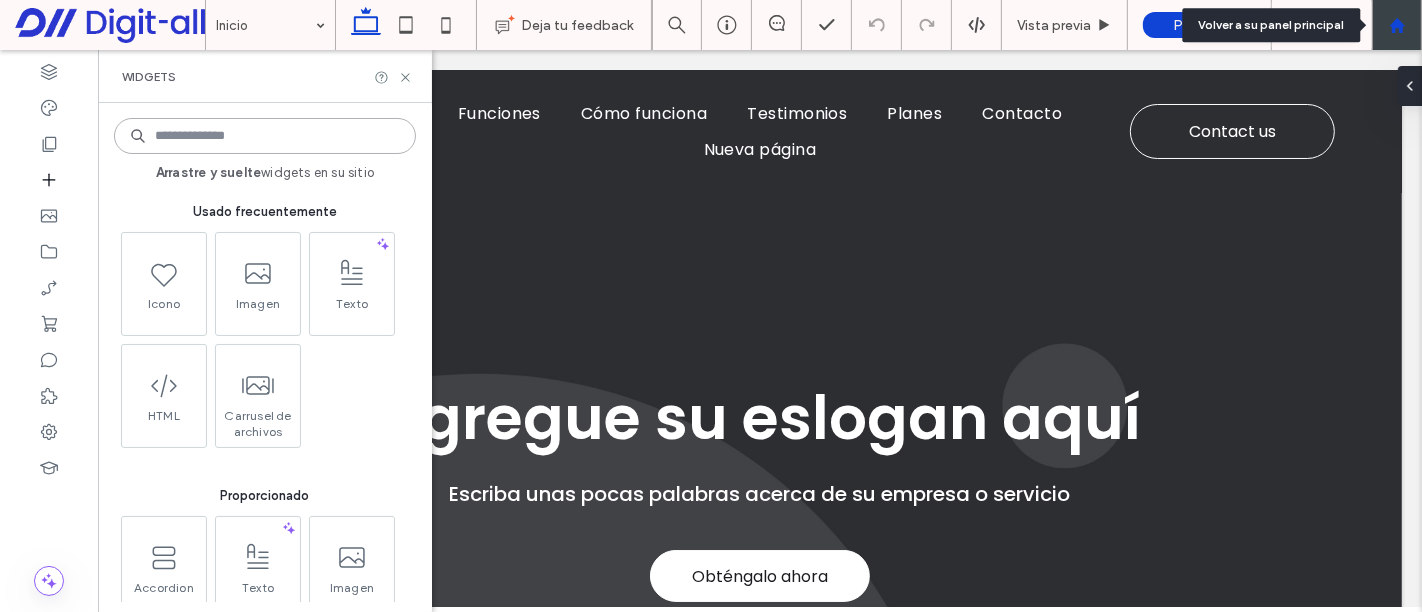 type 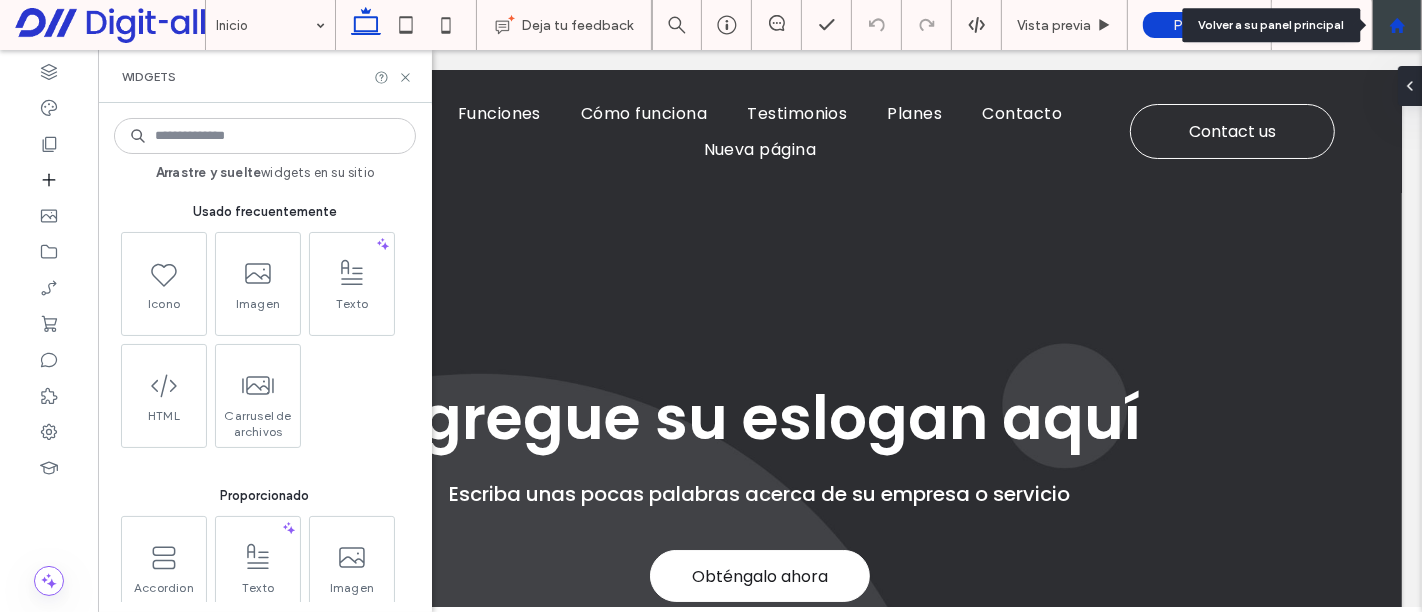 click 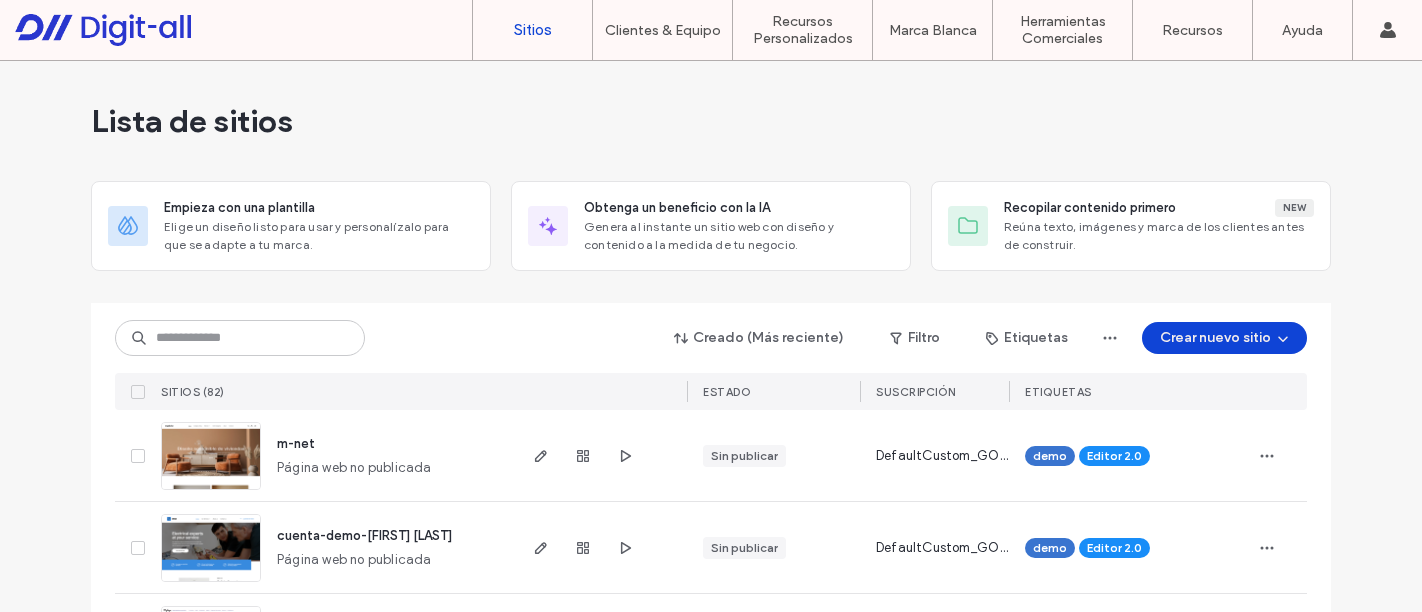 click on "Empieza con una plantilla" at bounding box center (319, 208) 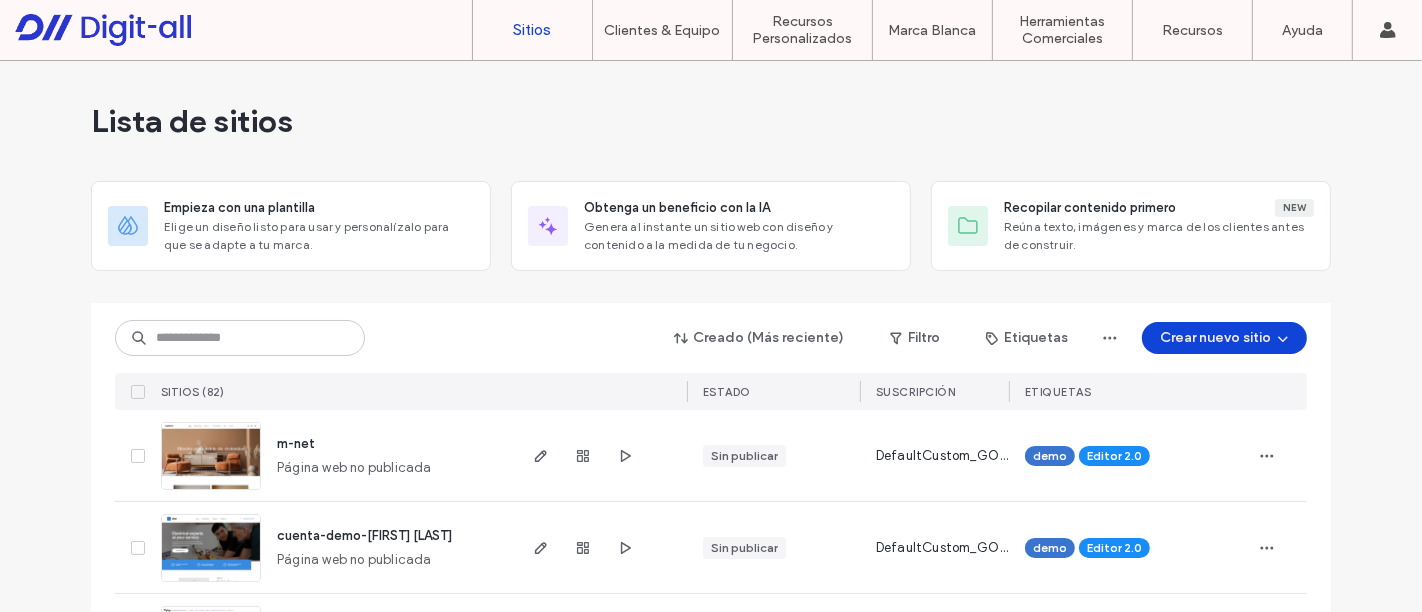 scroll, scrollTop: 0, scrollLeft: 0, axis: both 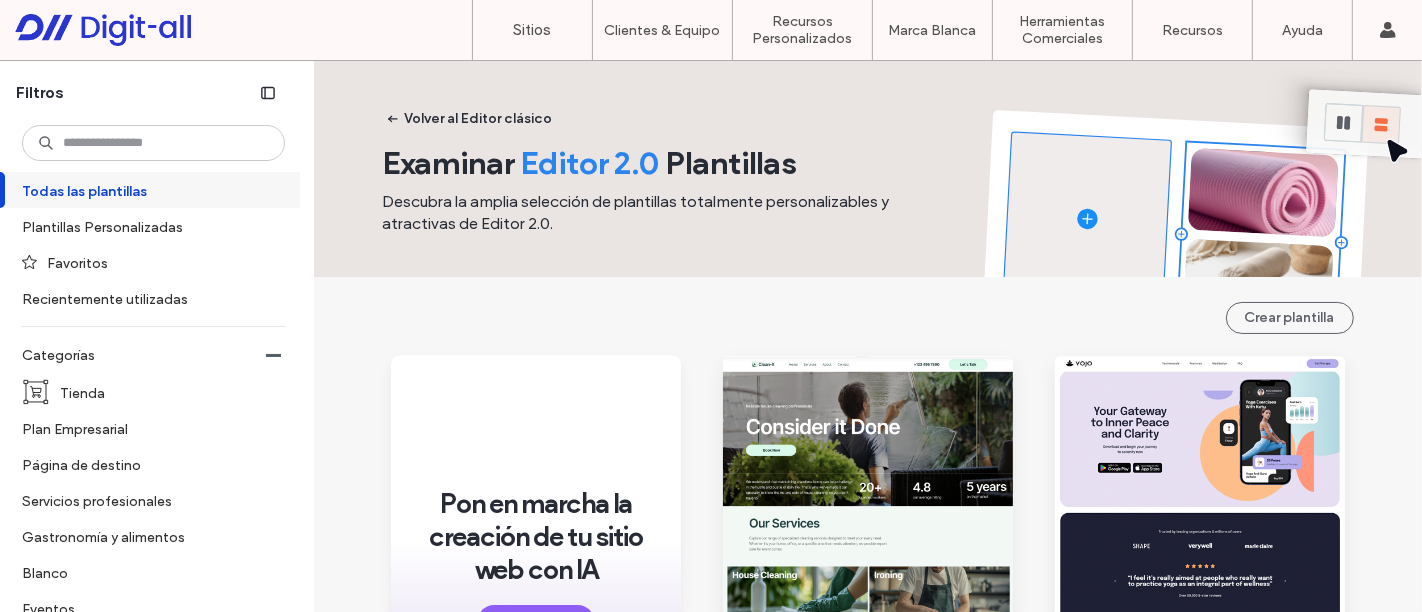 click on "Crear plantilla Pon en marcha la creación de tu sitio web con IA Vamos Comenzar a crear Vista previa Servicios De Limpieza   Comenzar a crear Vista previa Página De Destino De La App   Comenzar a crear Vista previa Agencia En Blanco   Comenzar a crear Vista previa Compañía De Techado   Comenzar a crear Vista previa Vacías   Comenzar a crear Vista previa Conference & Meetup   Comenzar a crear Vista previa Salón De Belleza   Comenzar a crear Vista previa Lugar De Celebración De Bodas   Comenzar a crear Vista previa Clínica Veterinaria   Comenzar a crear Vista previa Alquiler De Autos De Lujo   Comenzar a crear Vista previa Hotel Patrimonial   Plantilla de tienda nativa Esta plantilla incluye la tienda nativa, diseñada para convertir y vender. Comenzar a crear Vista previa Restaurante Del Chef" at bounding box center (868, 5093) 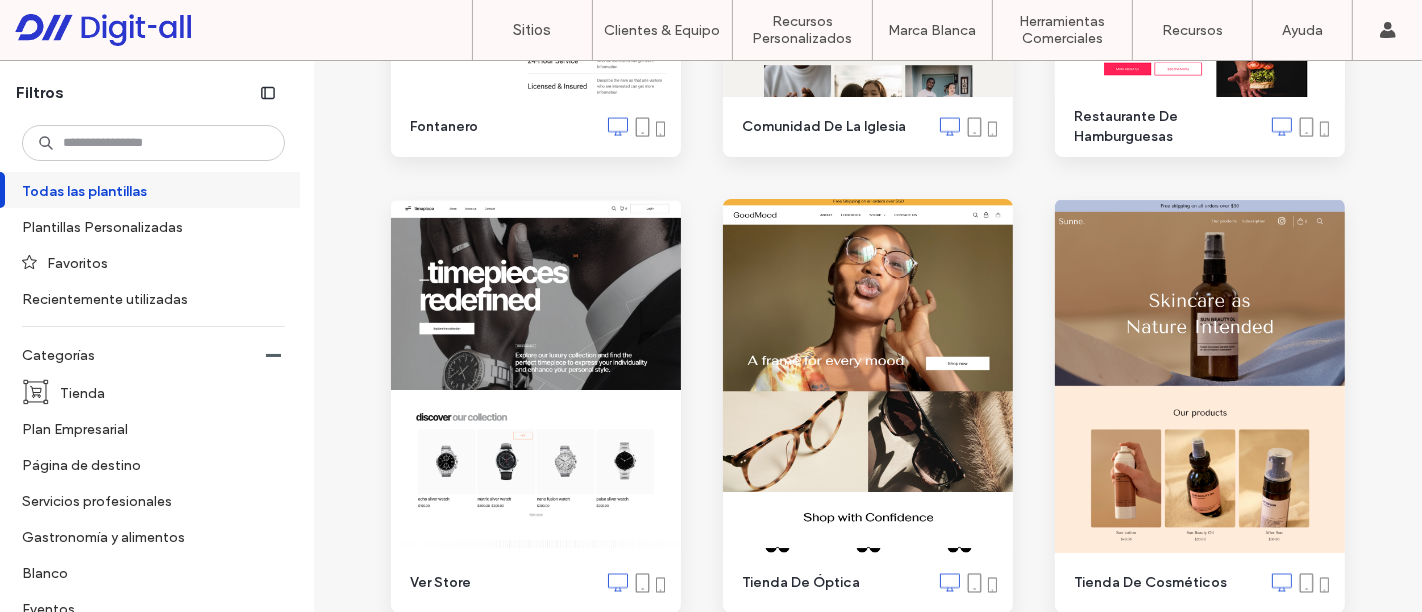scroll, scrollTop: 2933, scrollLeft: 0, axis: vertical 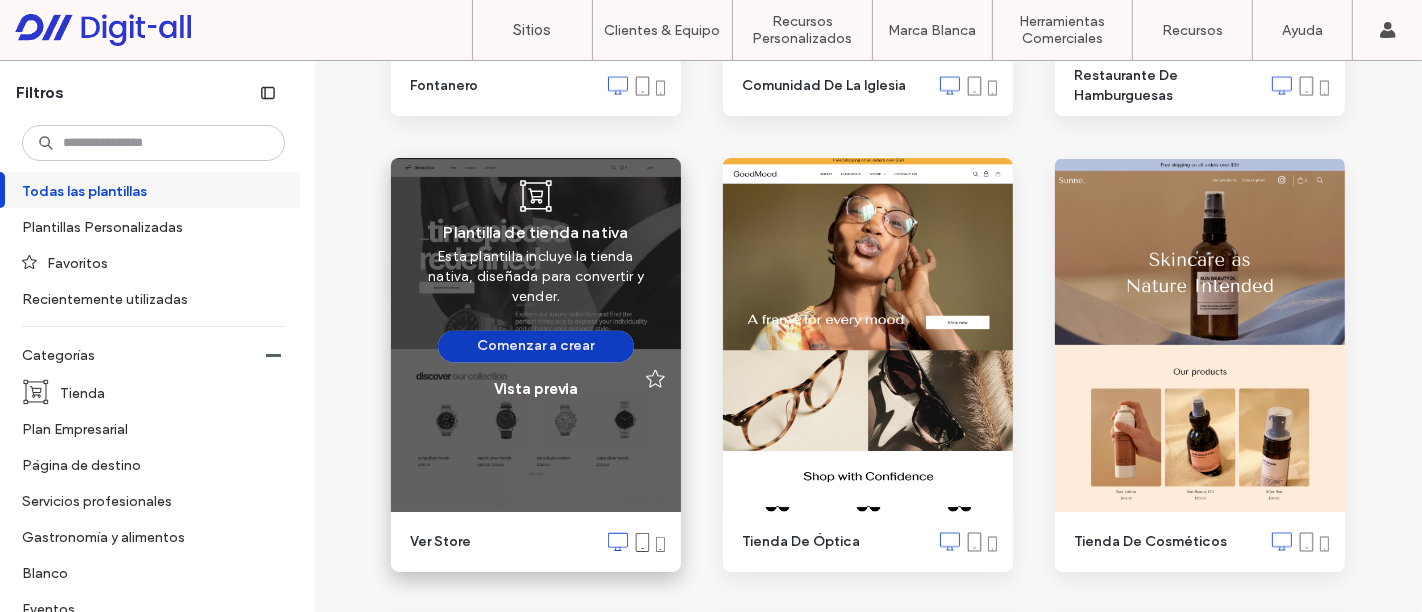 click on "Comenzar a crear" at bounding box center (536, 347) 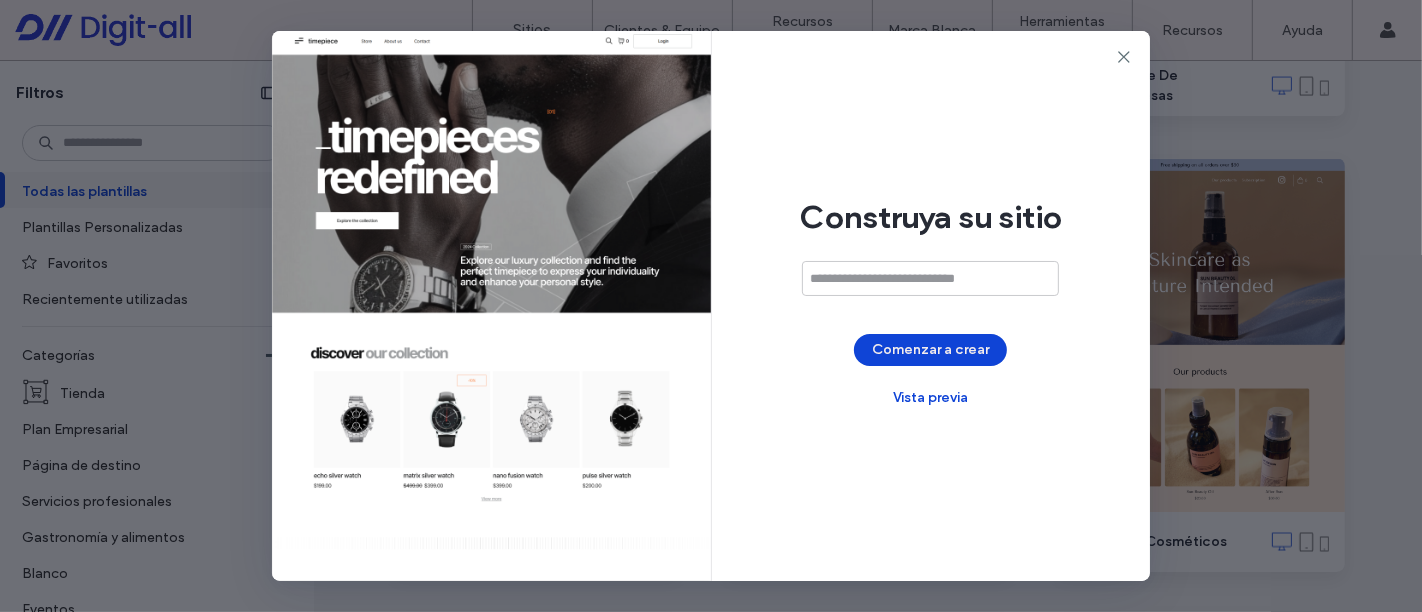 click at bounding box center (930, 278) 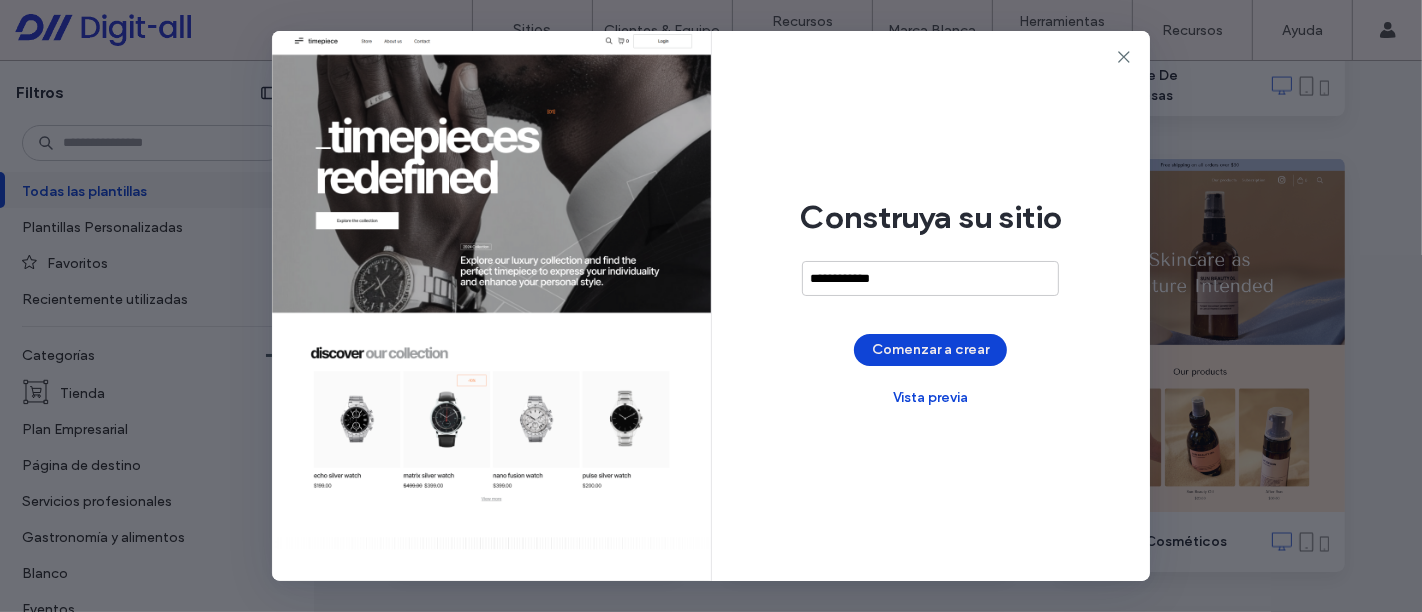 type on "**********" 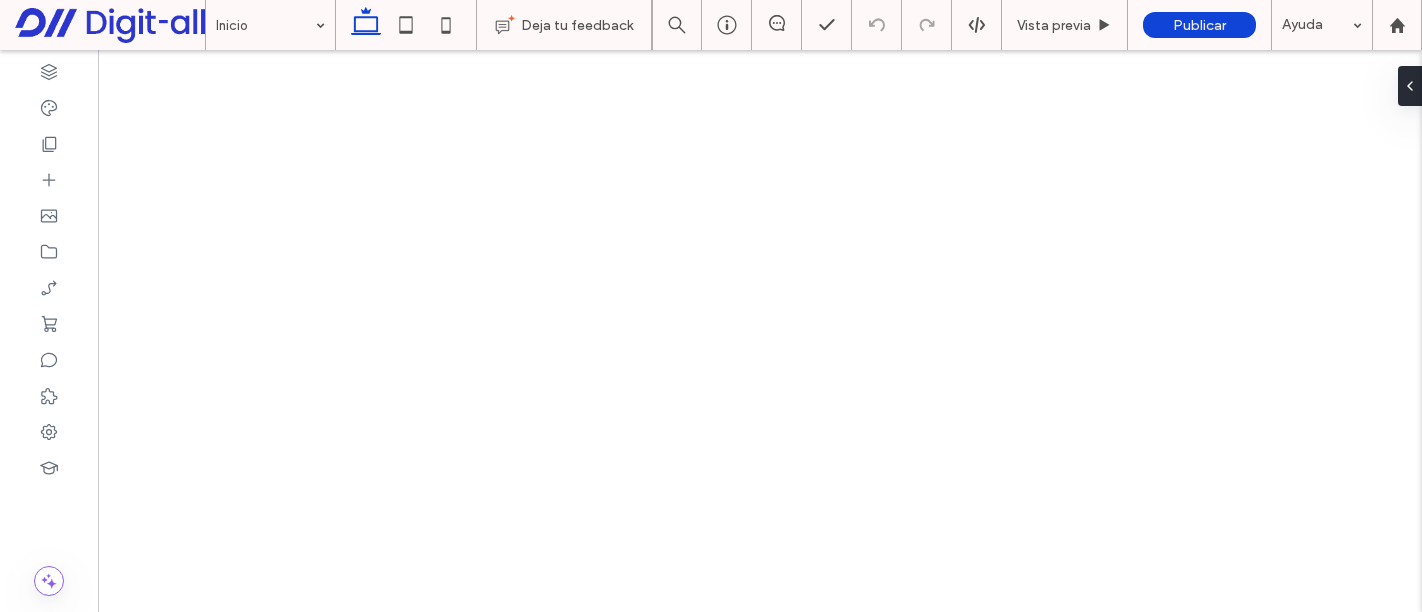 scroll, scrollTop: 0, scrollLeft: 0, axis: both 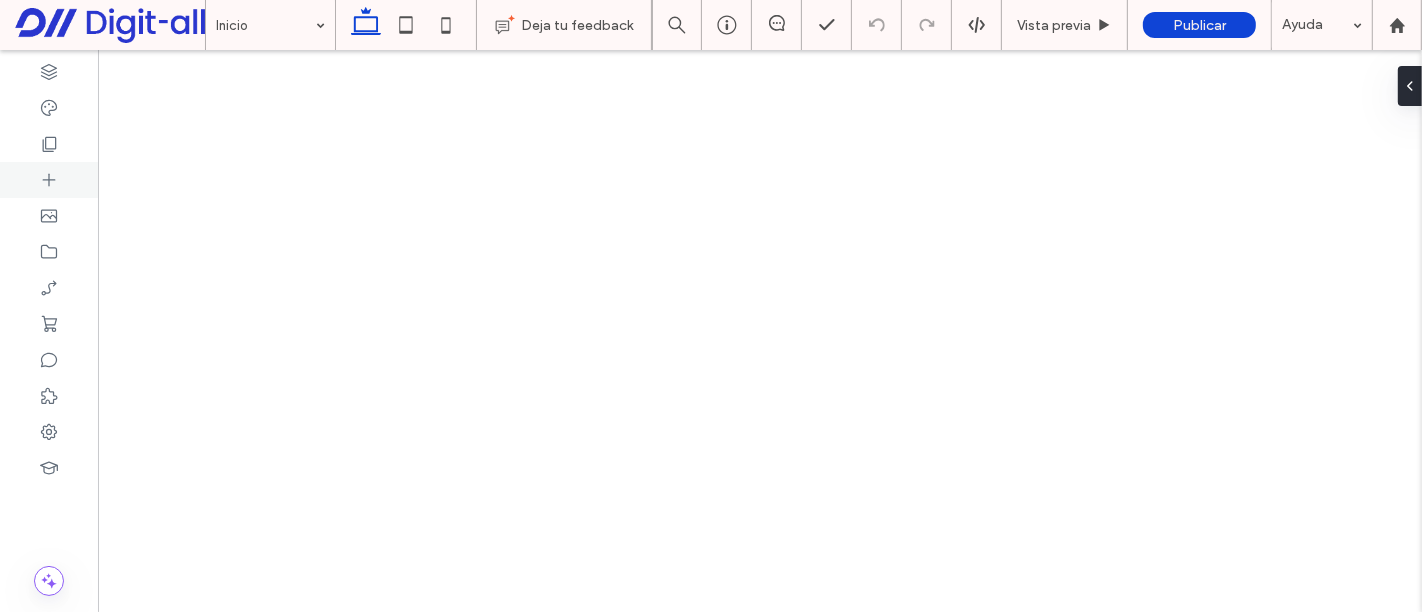 click 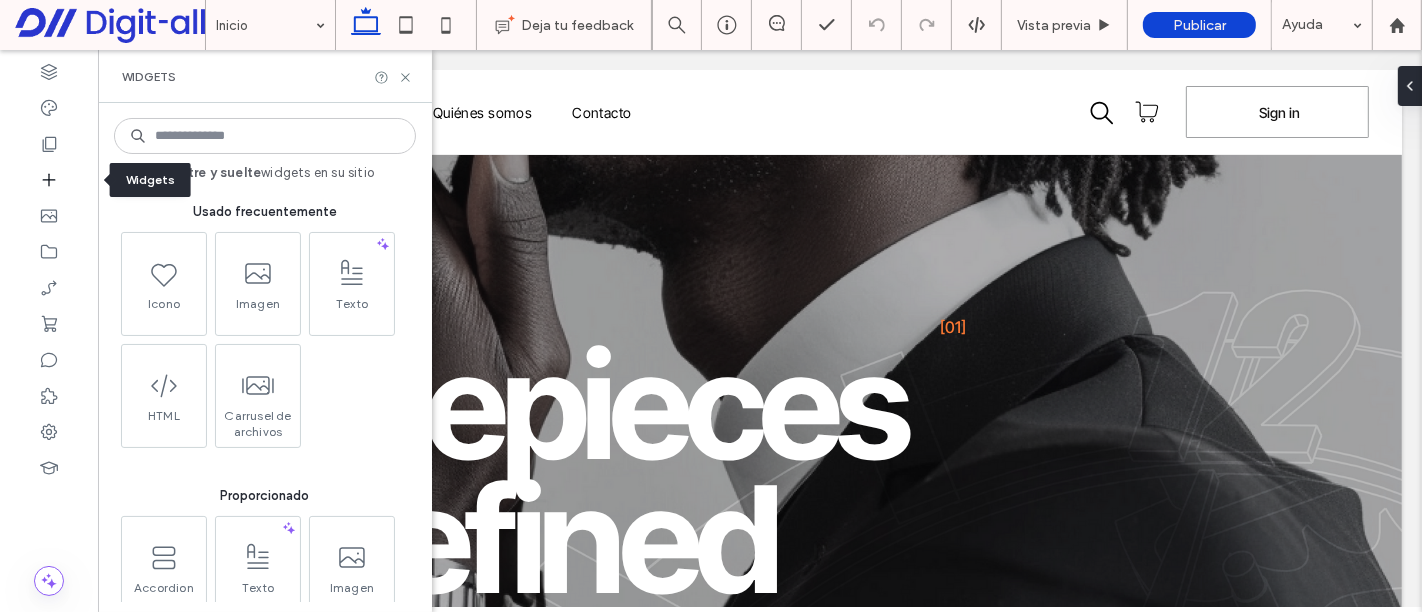 scroll, scrollTop: 0, scrollLeft: 0, axis: both 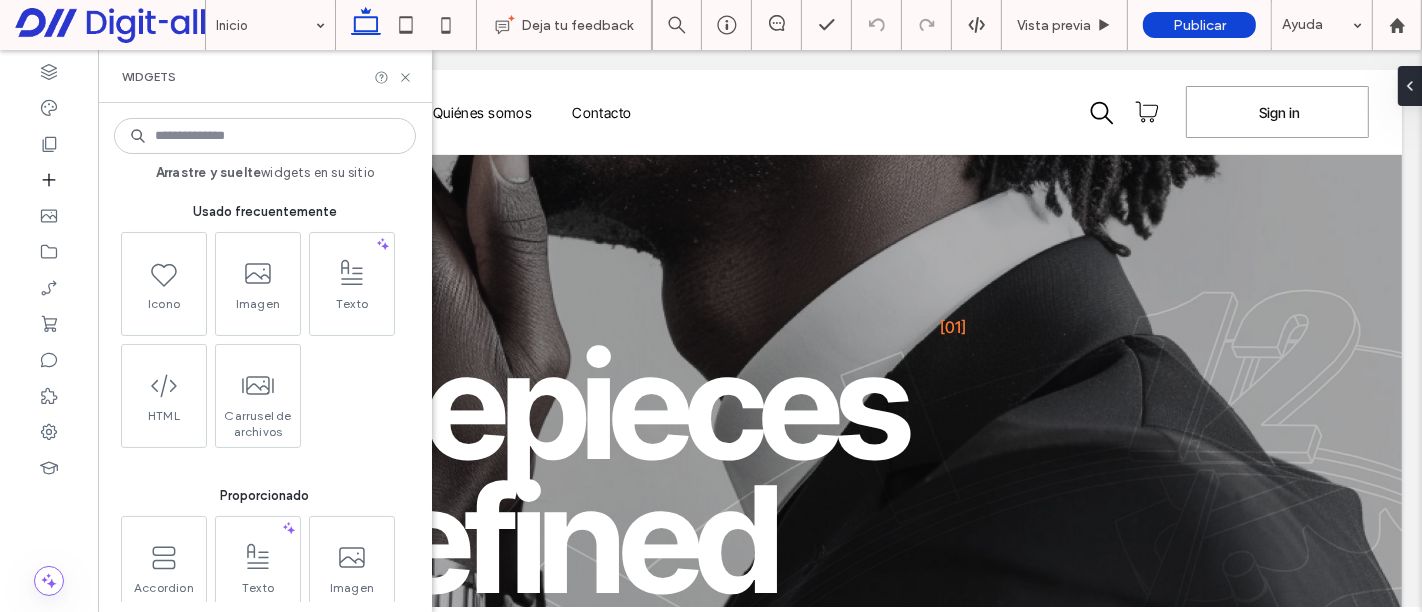 click at bounding box center (265, 136) 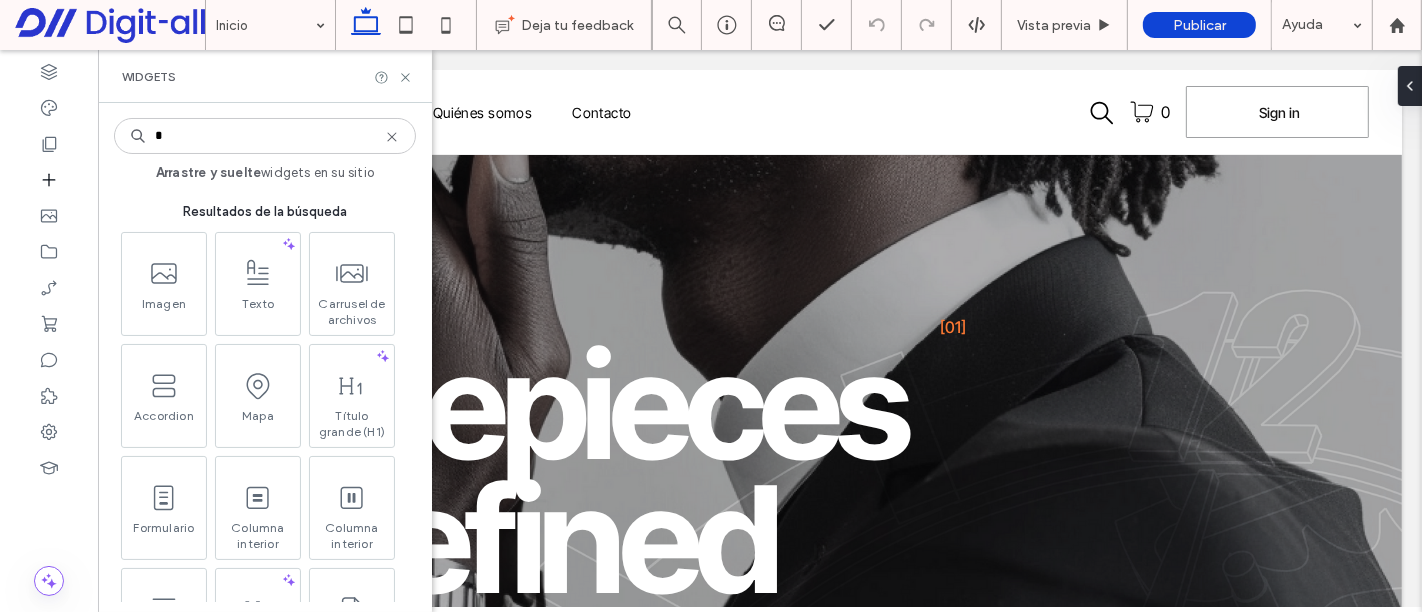 type on "*" 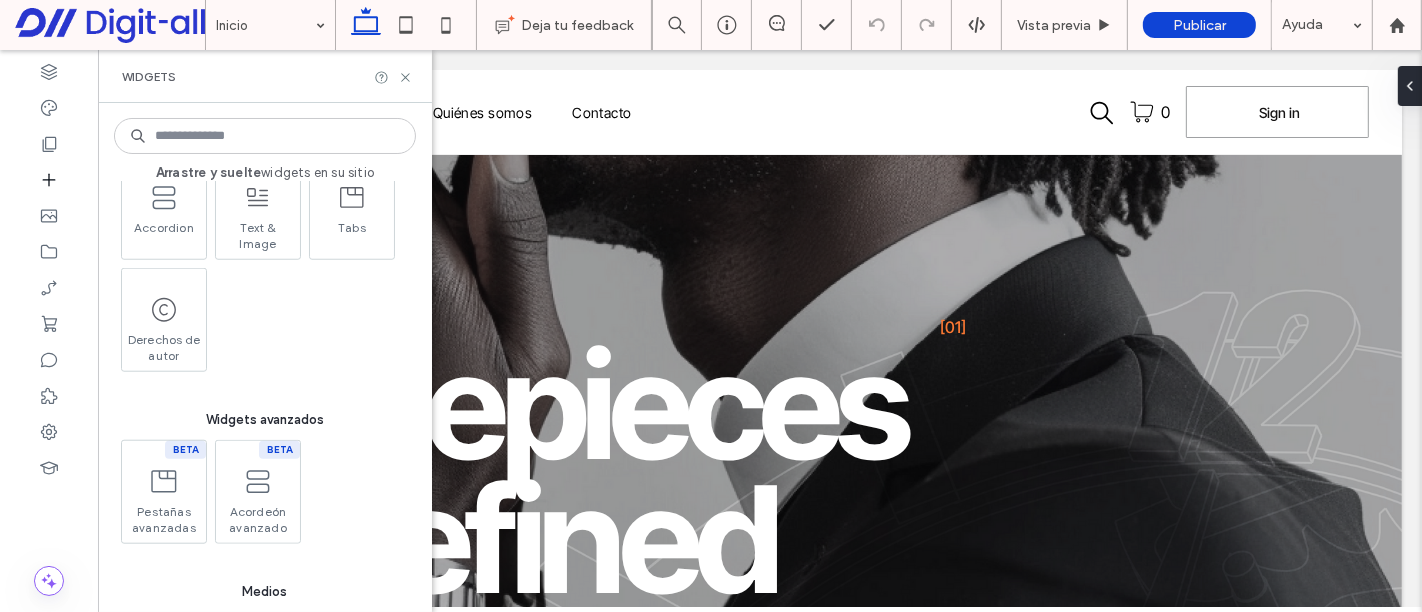 scroll, scrollTop: 0, scrollLeft: 0, axis: both 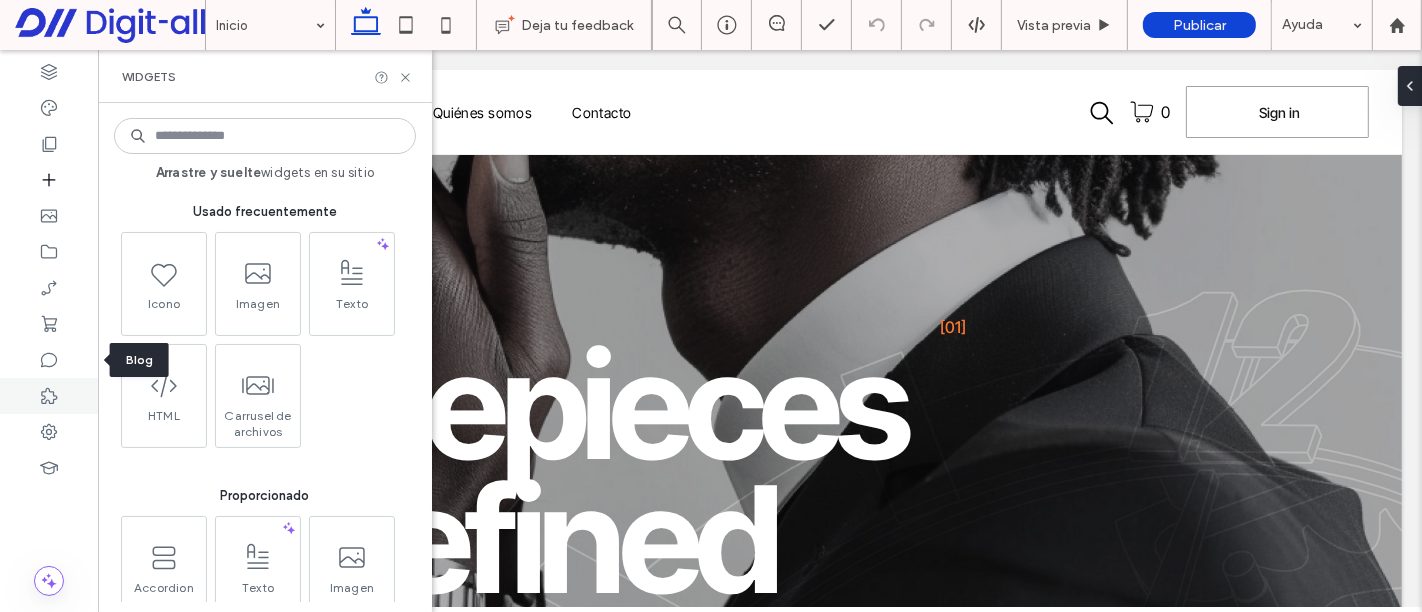 type 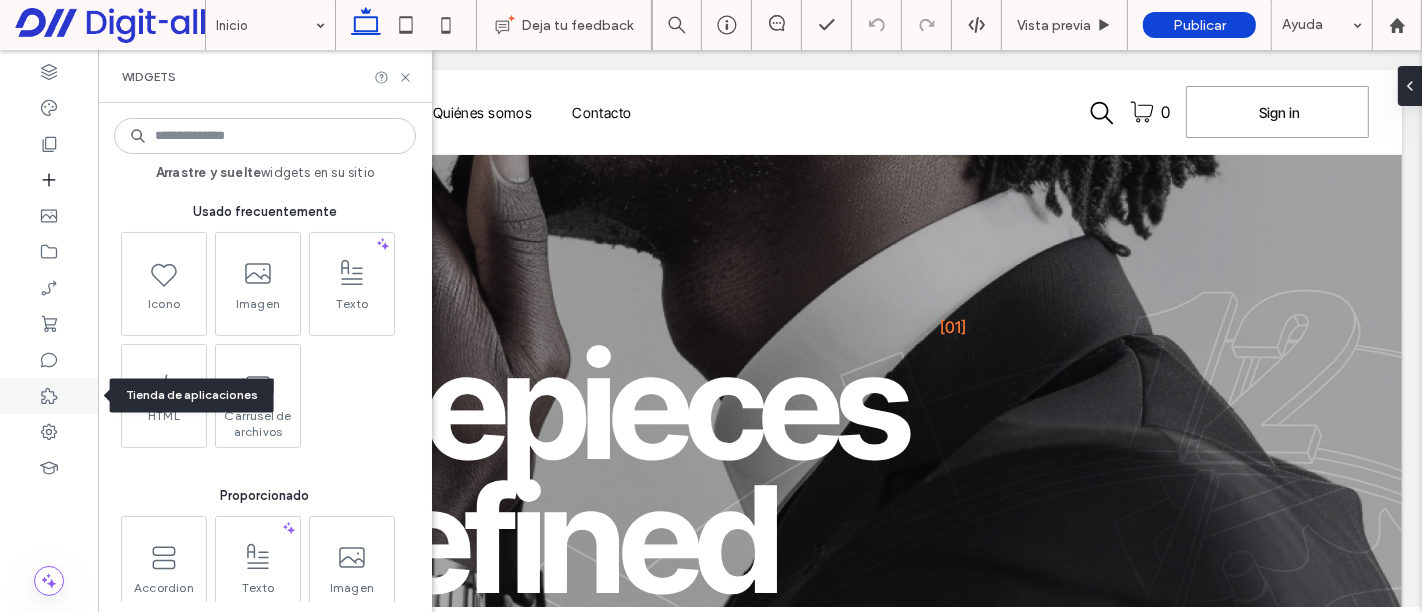 click 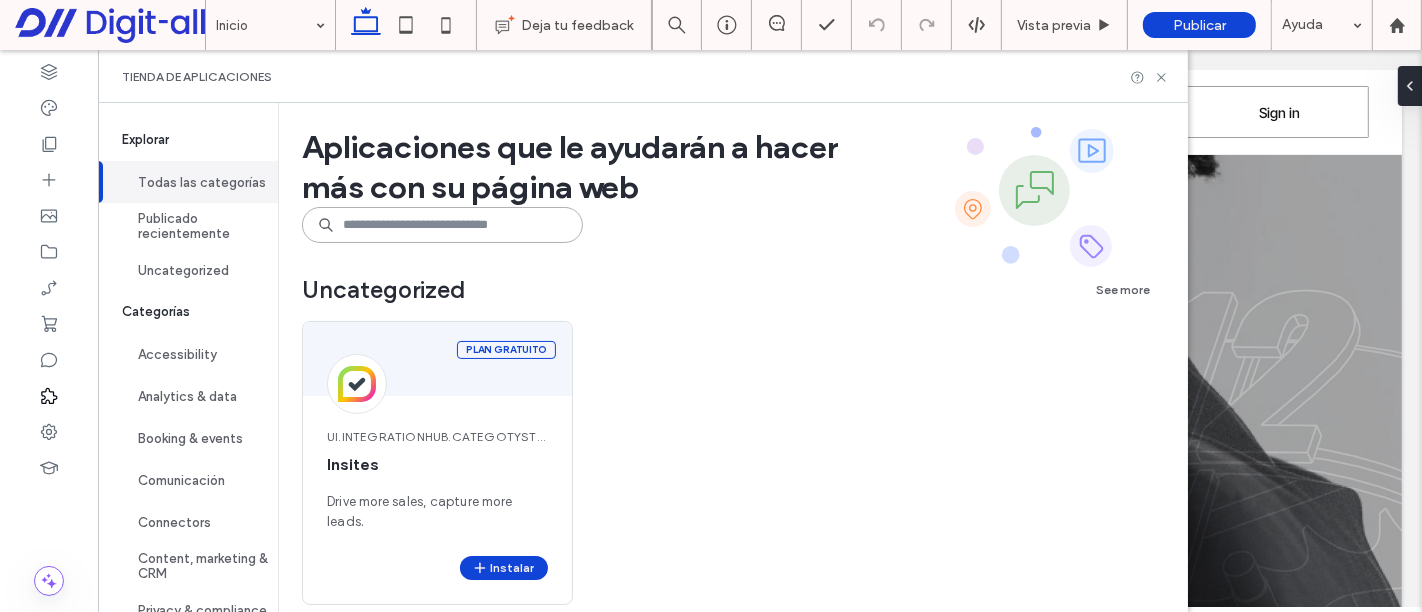 click at bounding box center [442, 225] 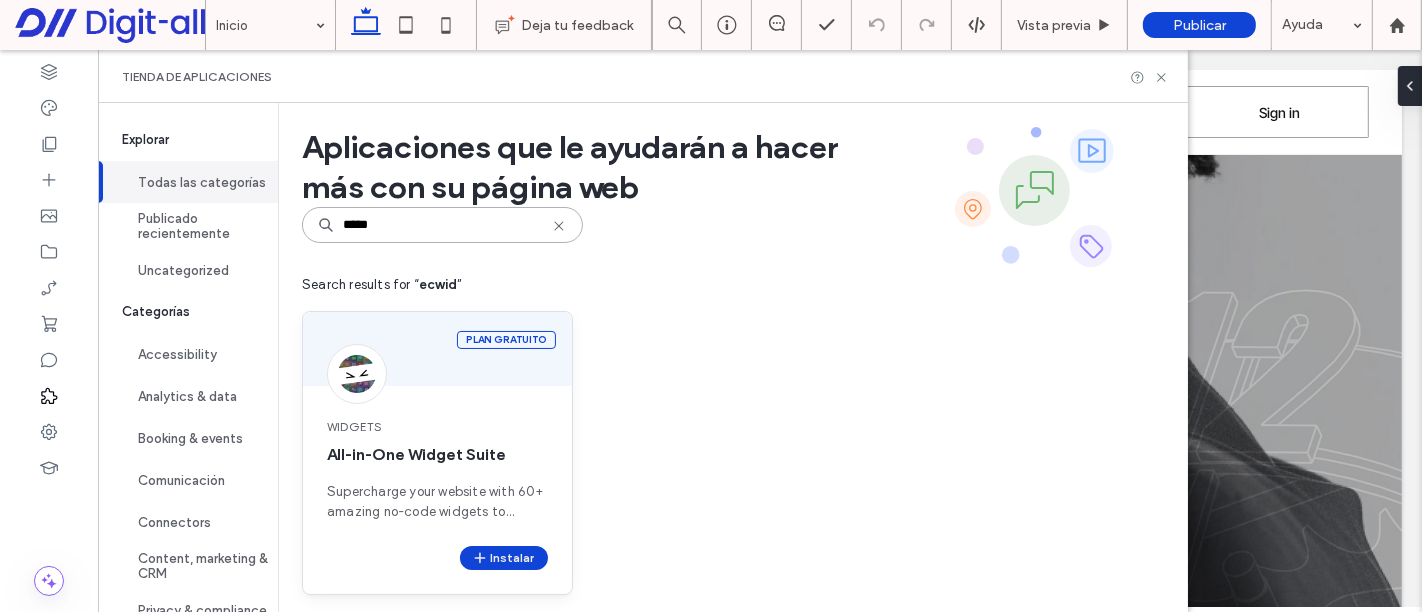 type on "*****" 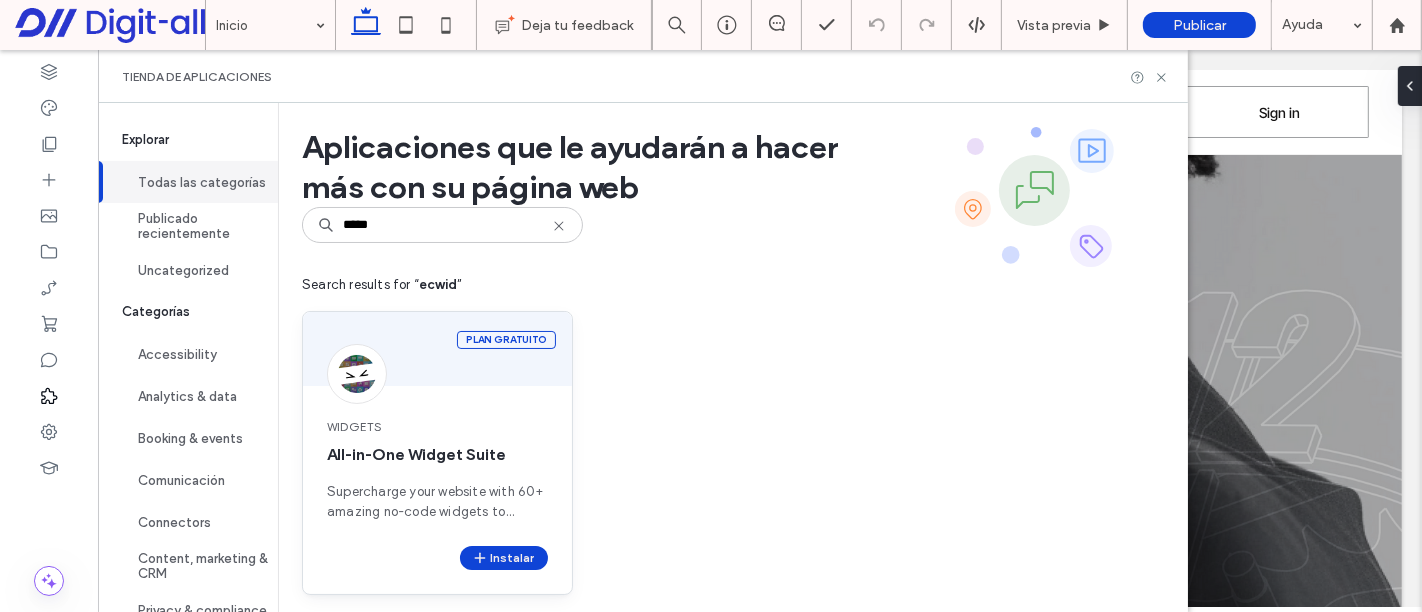 click on "All-in-One Widget Suite" at bounding box center [437, 455] 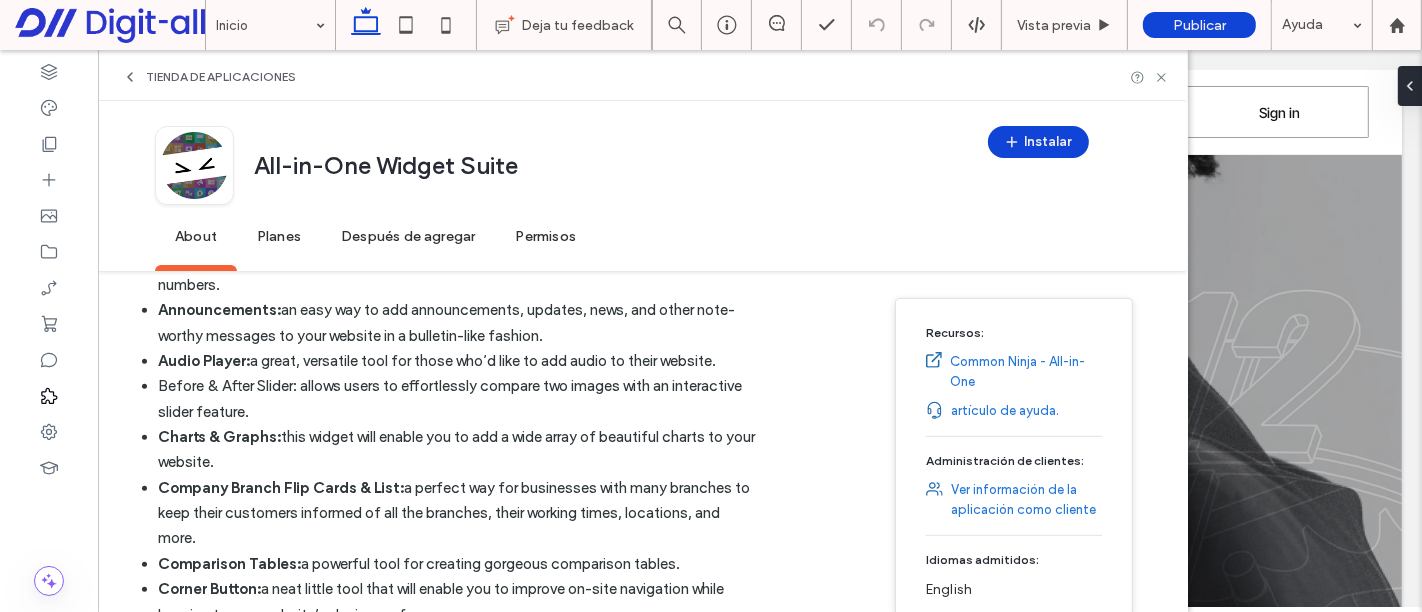 scroll, scrollTop: 828, scrollLeft: 0, axis: vertical 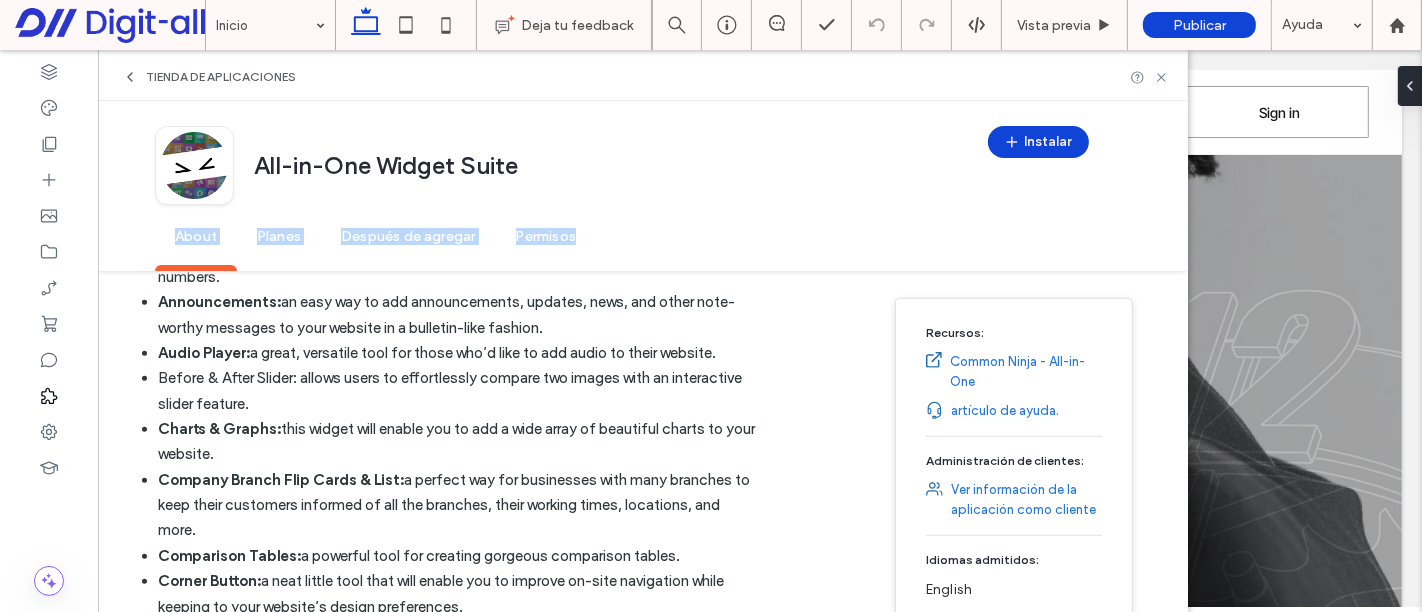 drag, startPoint x: 1165, startPoint y: 241, endPoint x: 1163, endPoint y: 171, distance: 70.028564 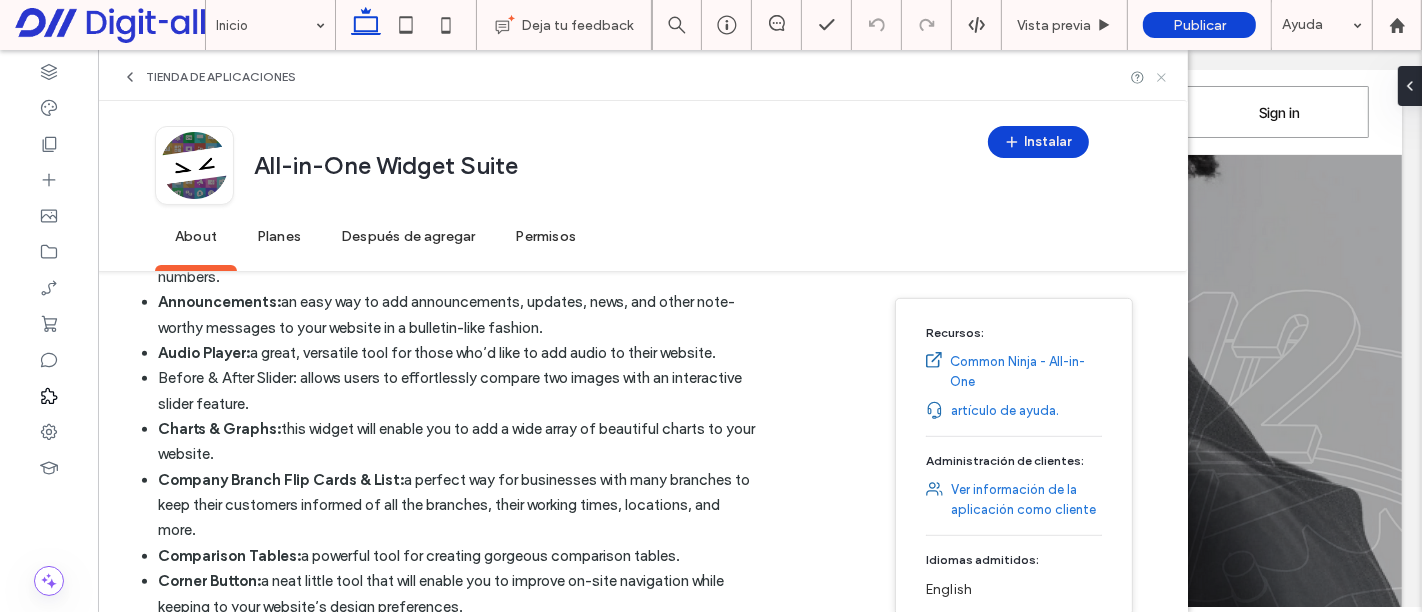 click 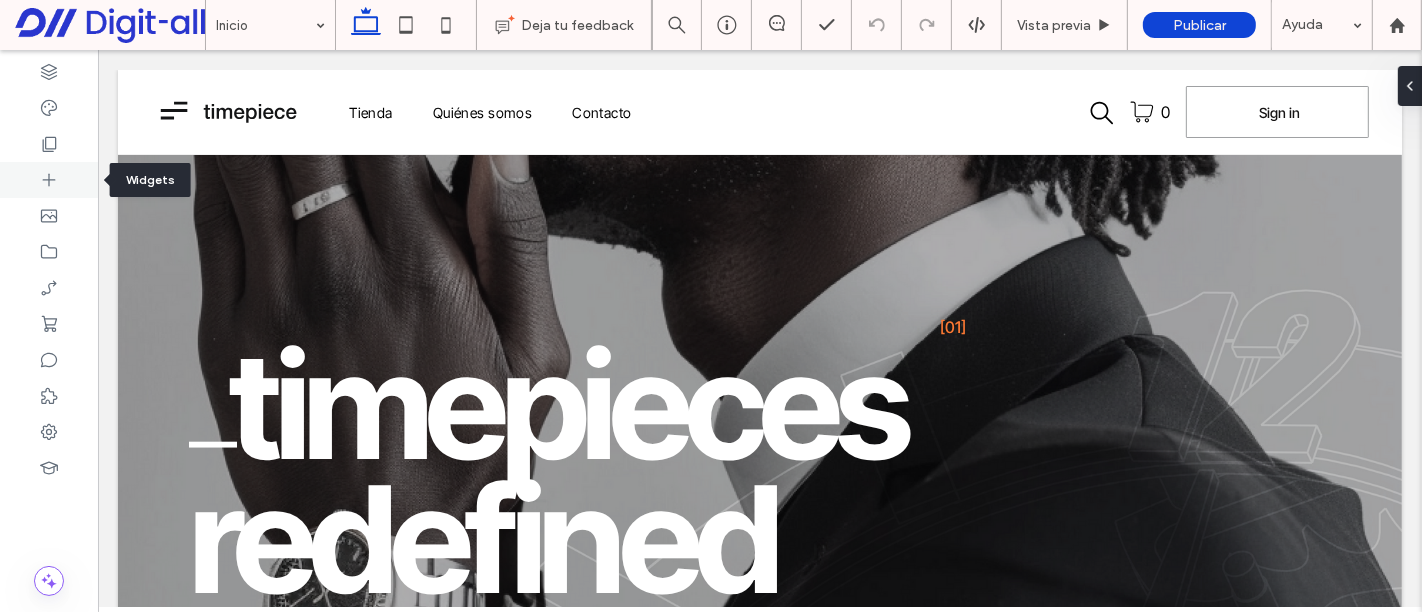 click 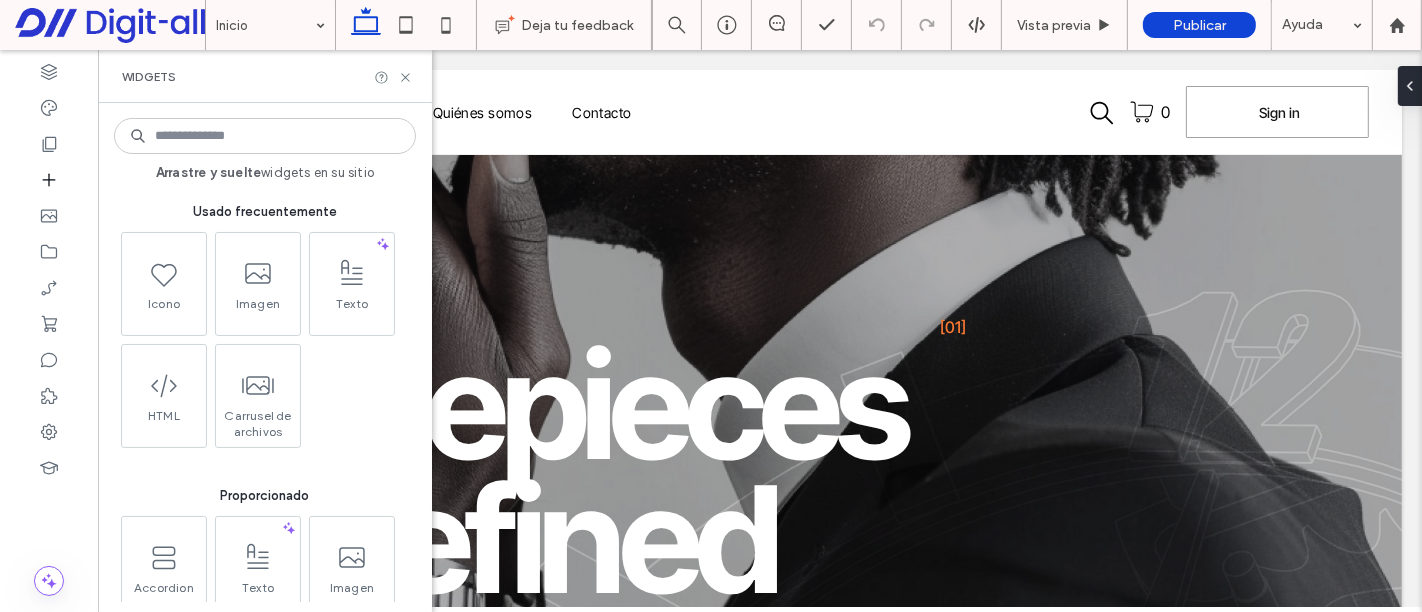 click at bounding box center [265, 136] 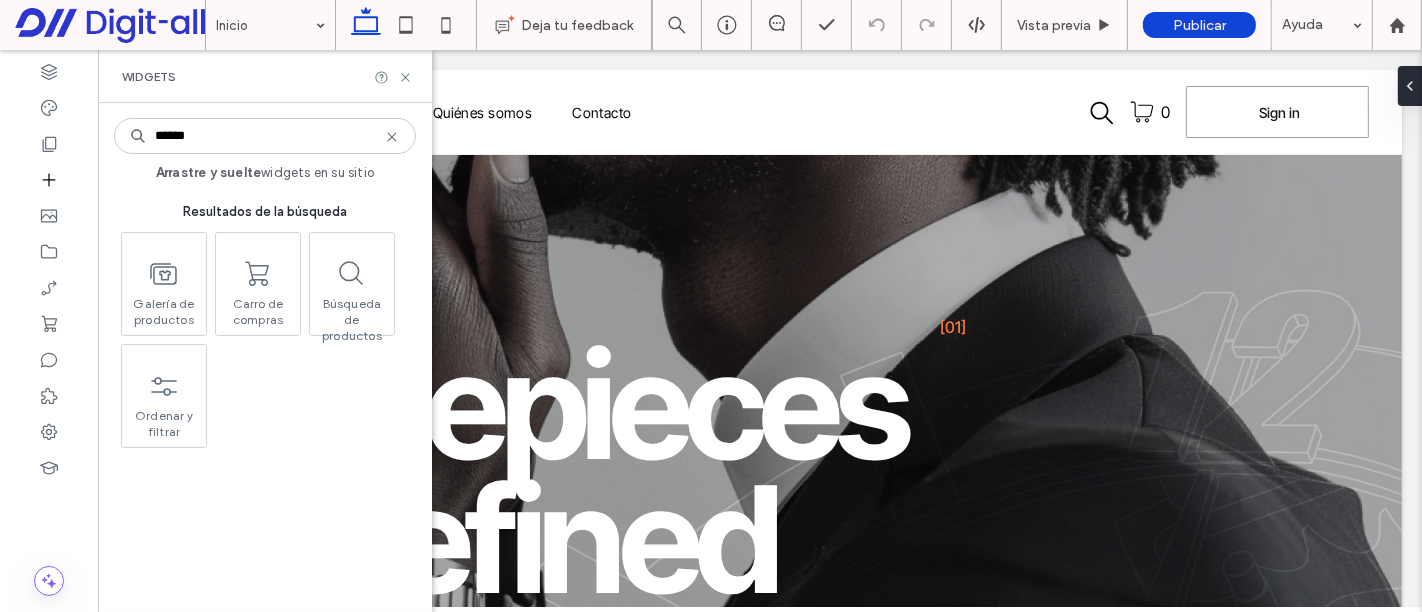 type on "******" 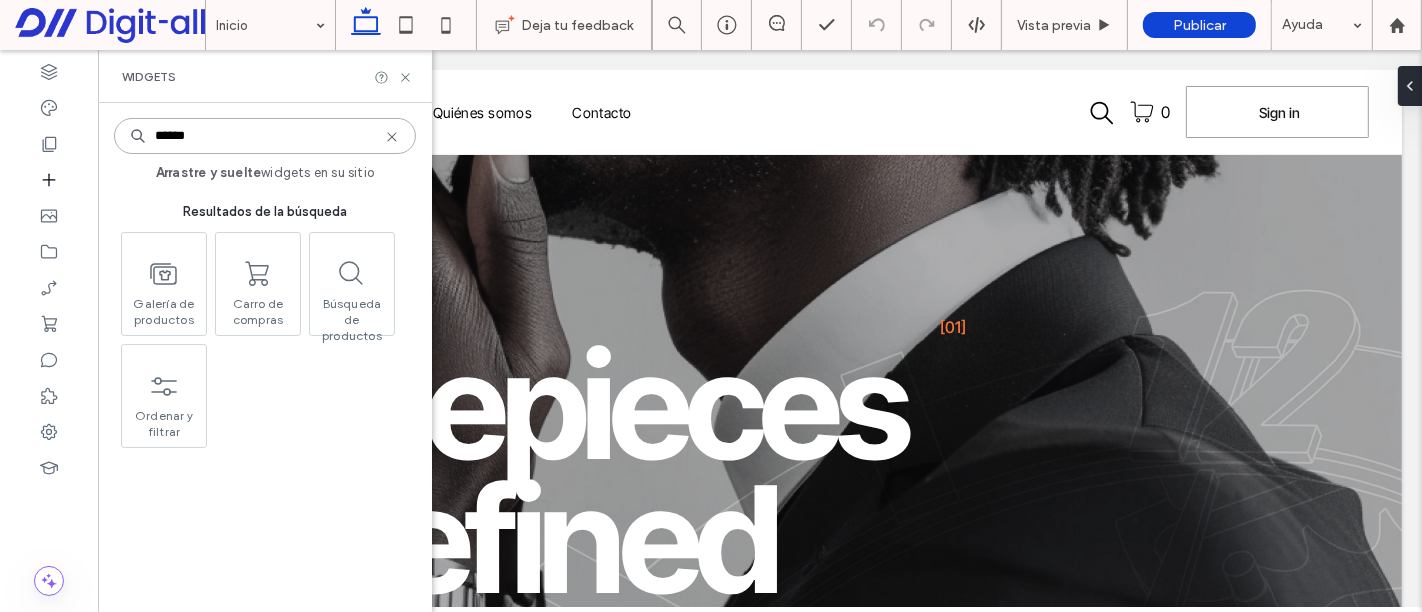 type 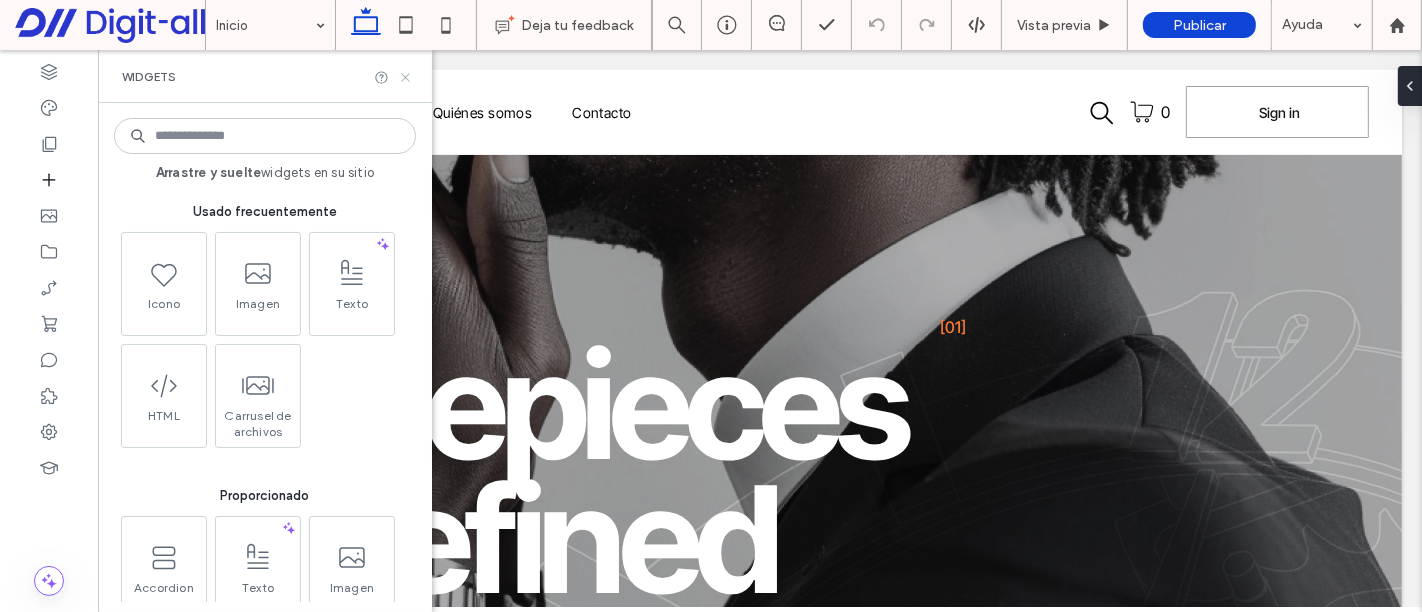 click 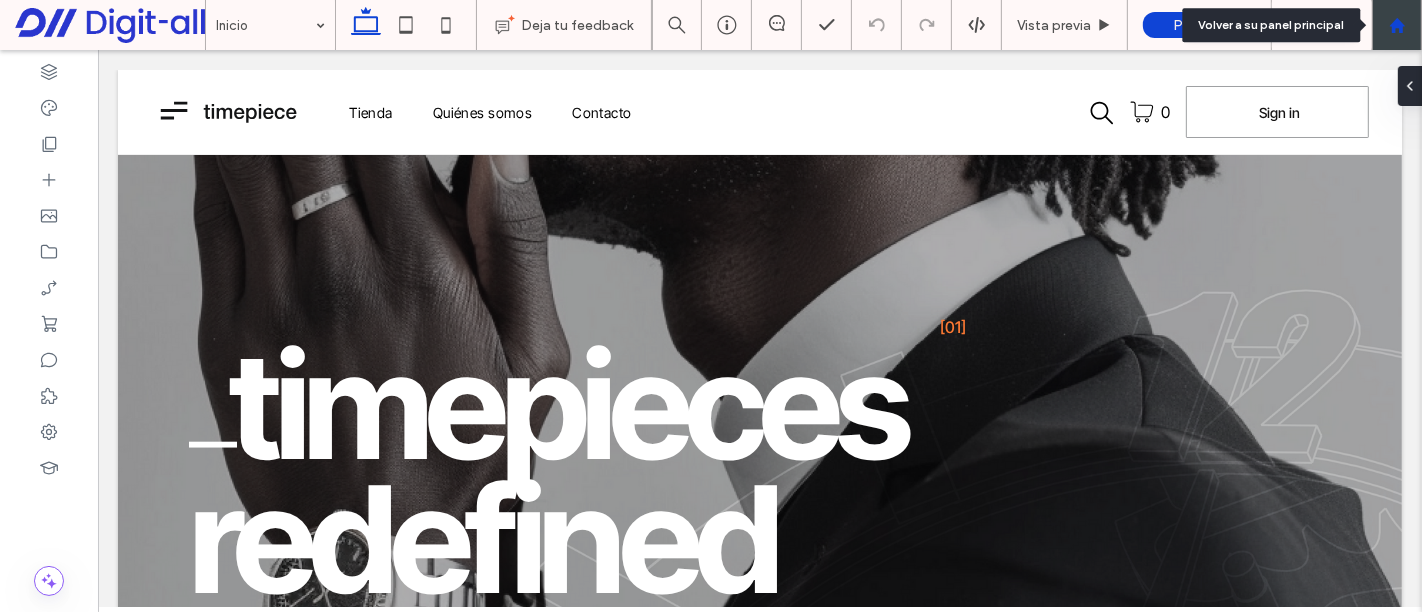 click 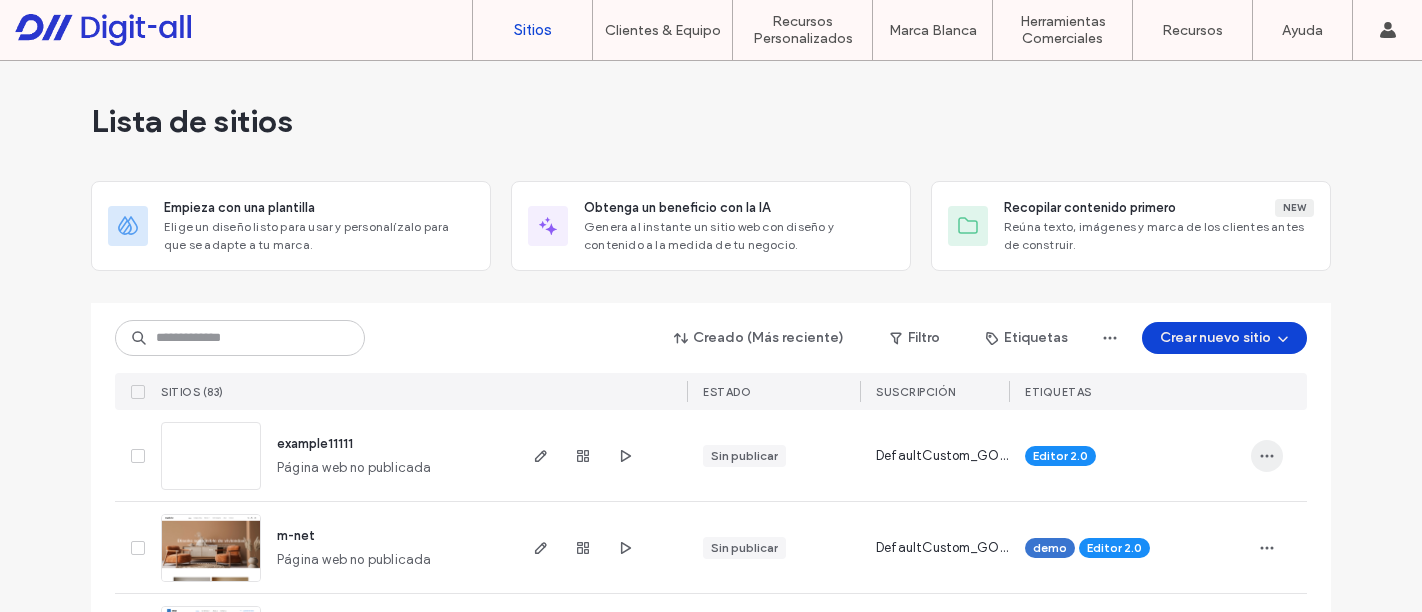 scroll, scrollTop: 0, scrollLeft: 0, axis: both 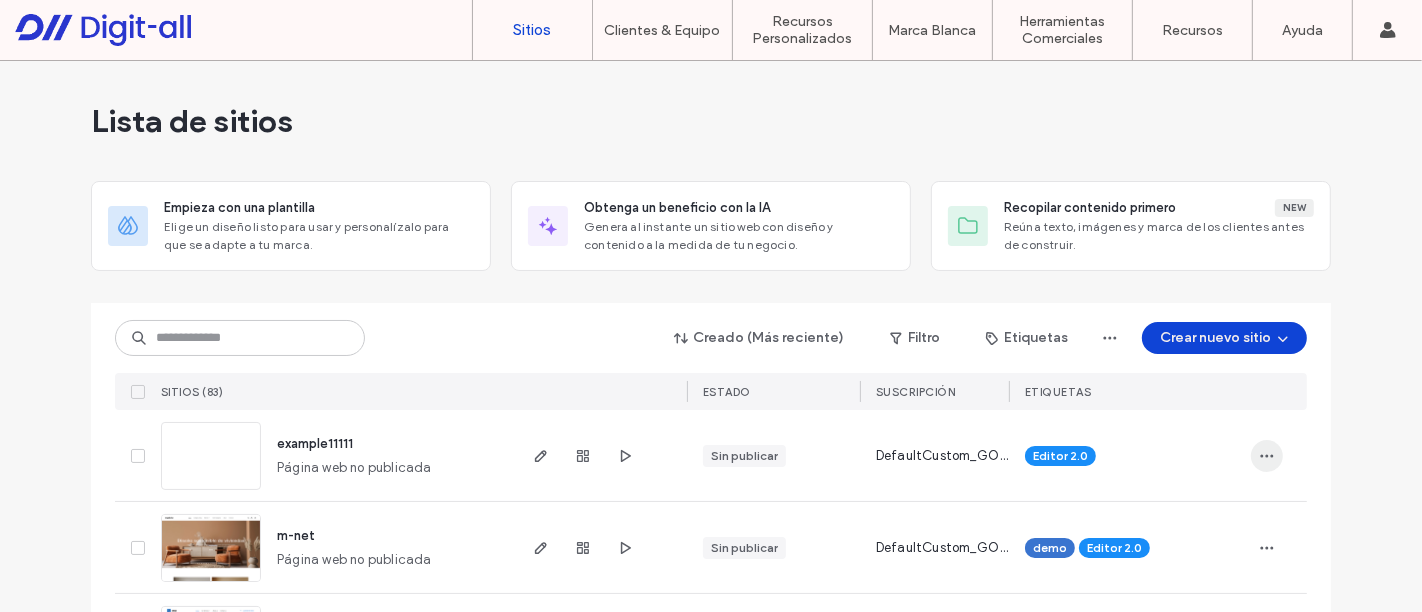 click 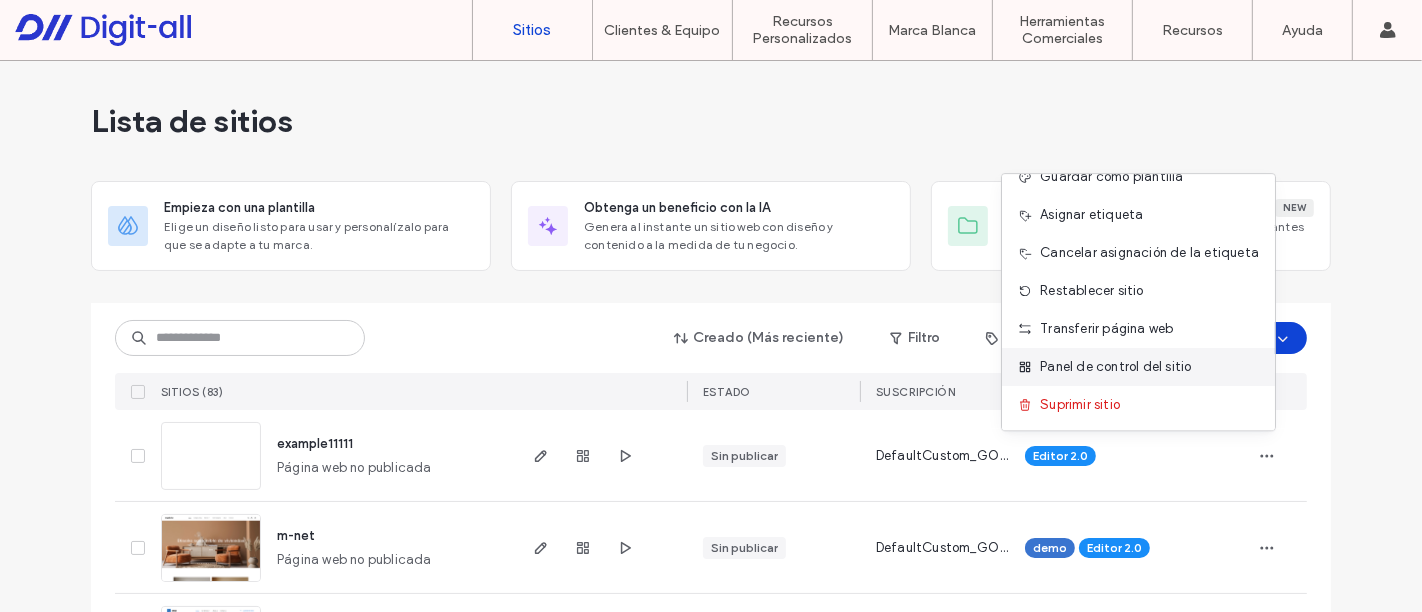 scroll, scrollTop: 101, scrollLeft: 0, axis: vertical 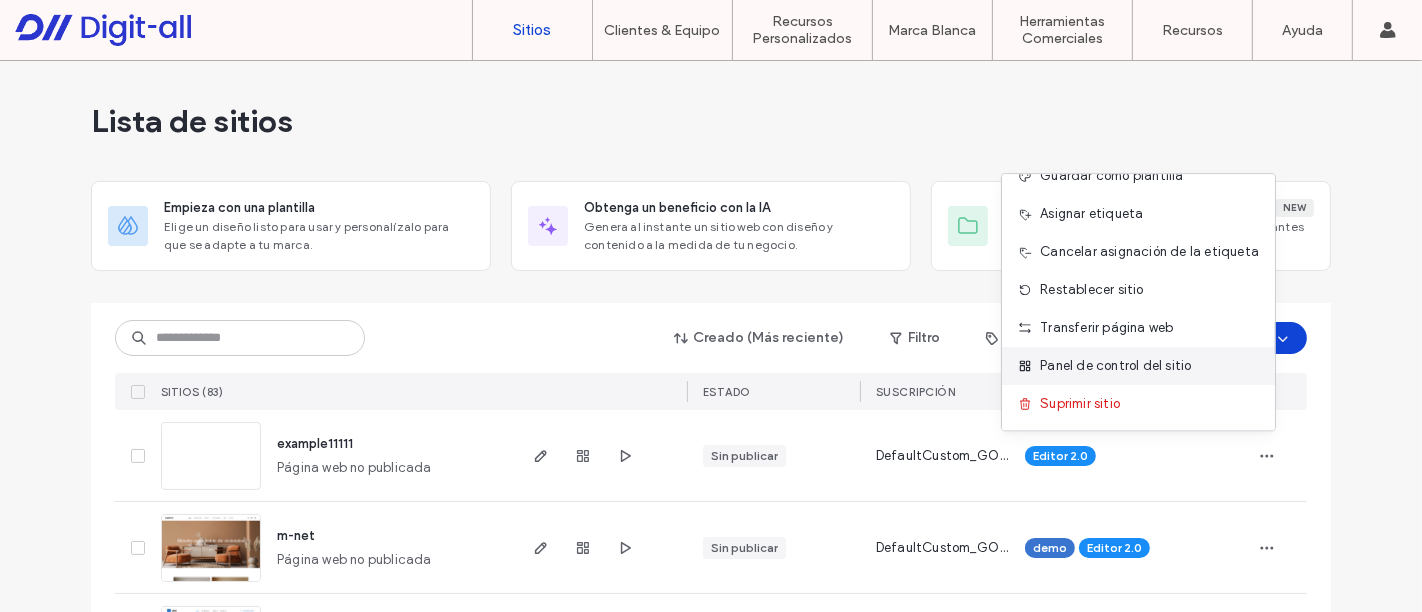 click on "Panel de control del sitio" at bounding box center (1138, 366) 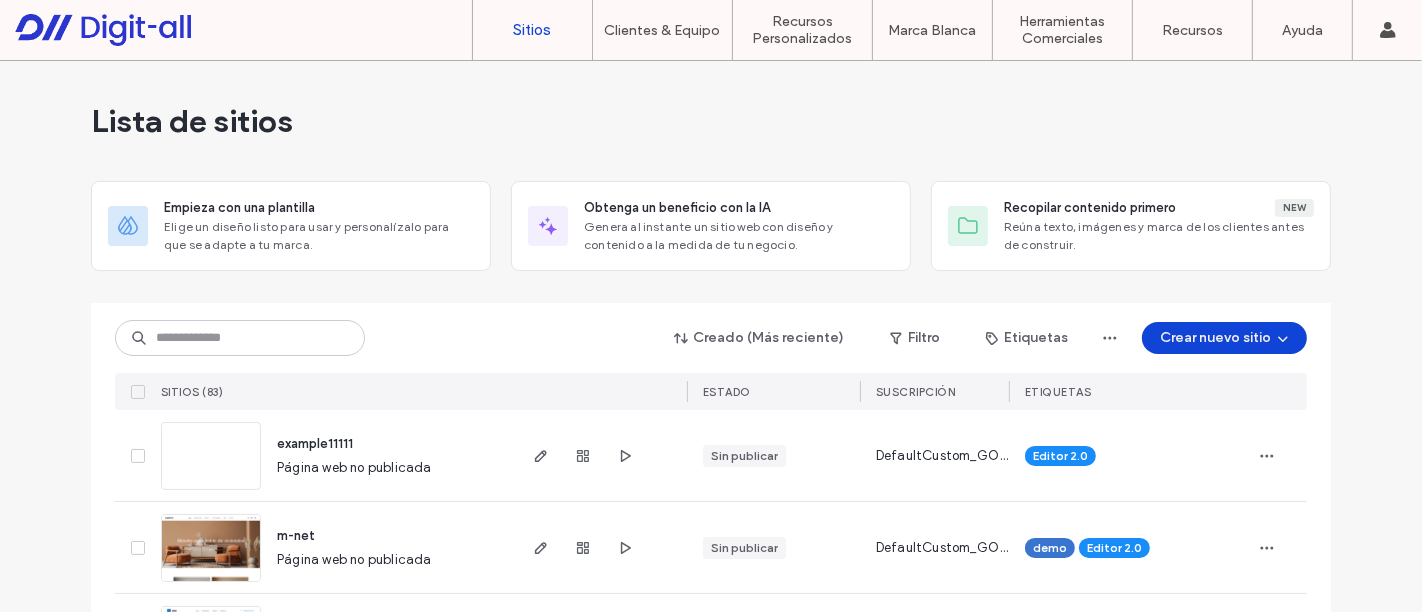 click at bounding box center [1267, 456] 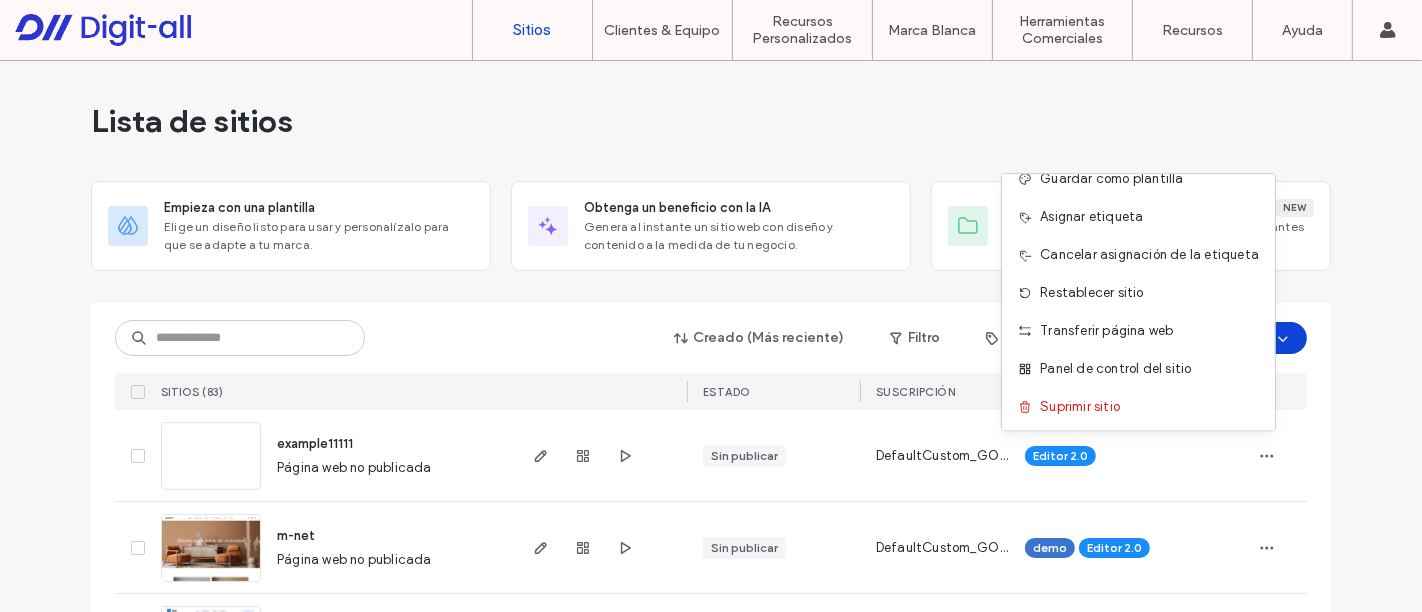 scroll, scrollTop: 101, scrollLeft: 0, axis: vertical 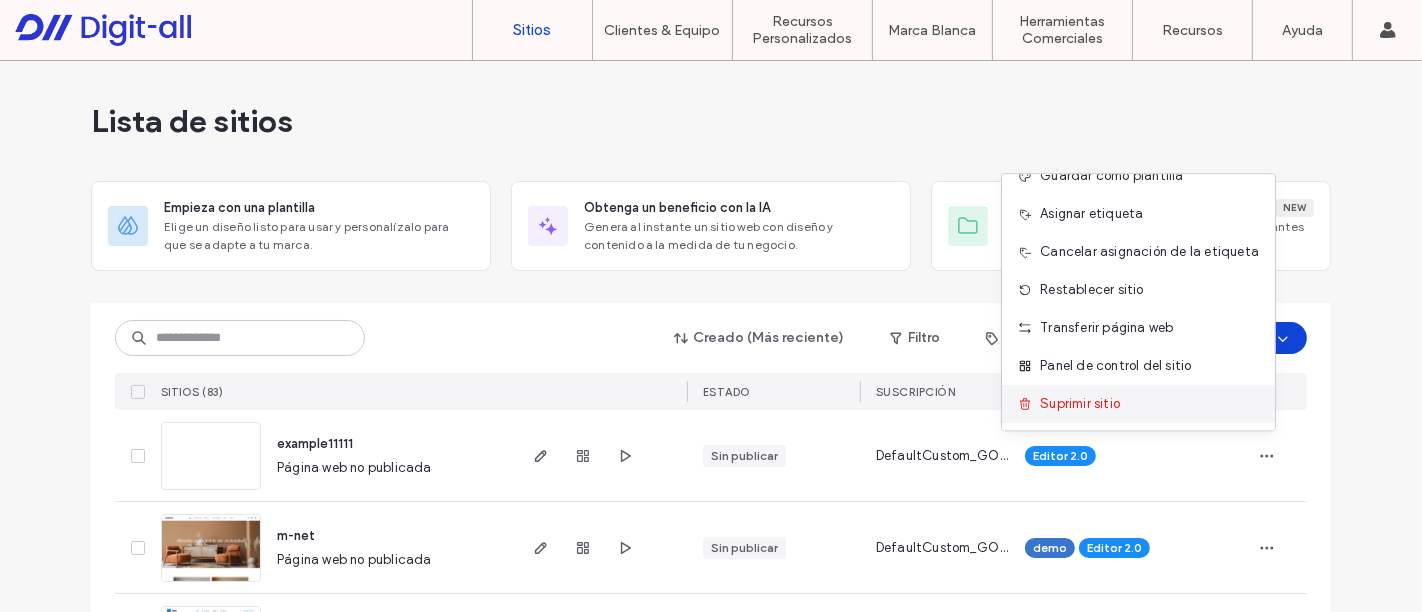 click on "Suprimir sitio" at bounding box center [1138, 404] 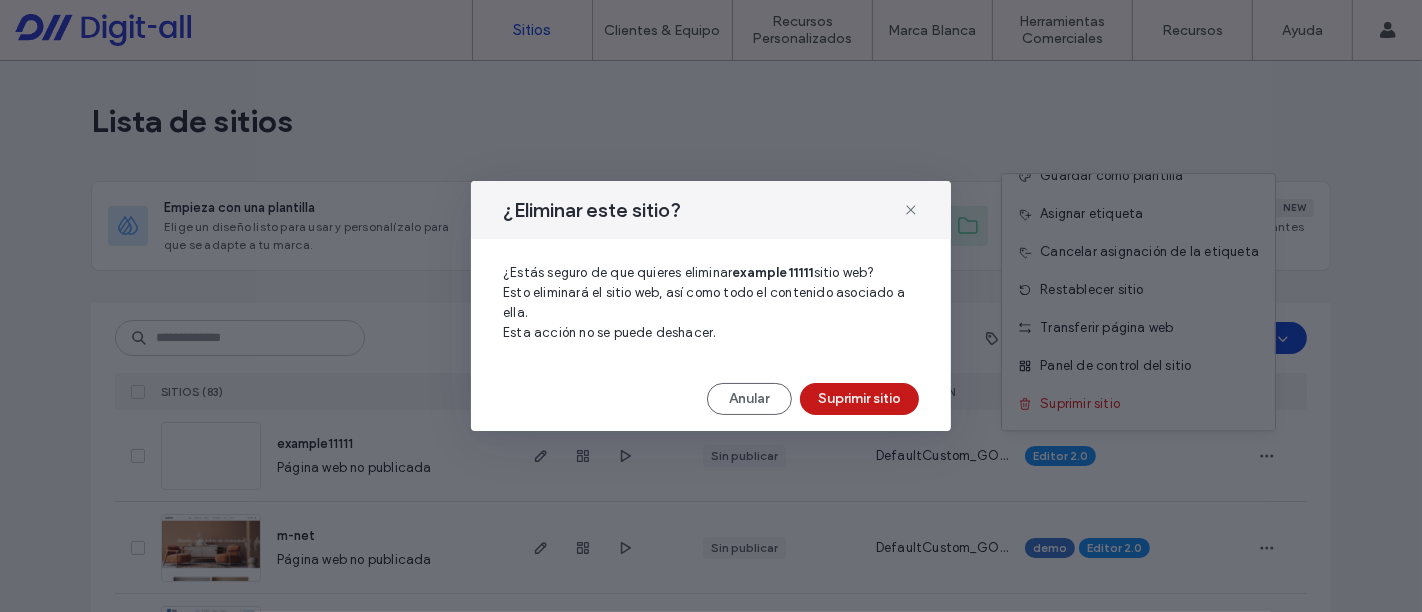 click on "Suprimir sitio" at bounding box center (859, 399) 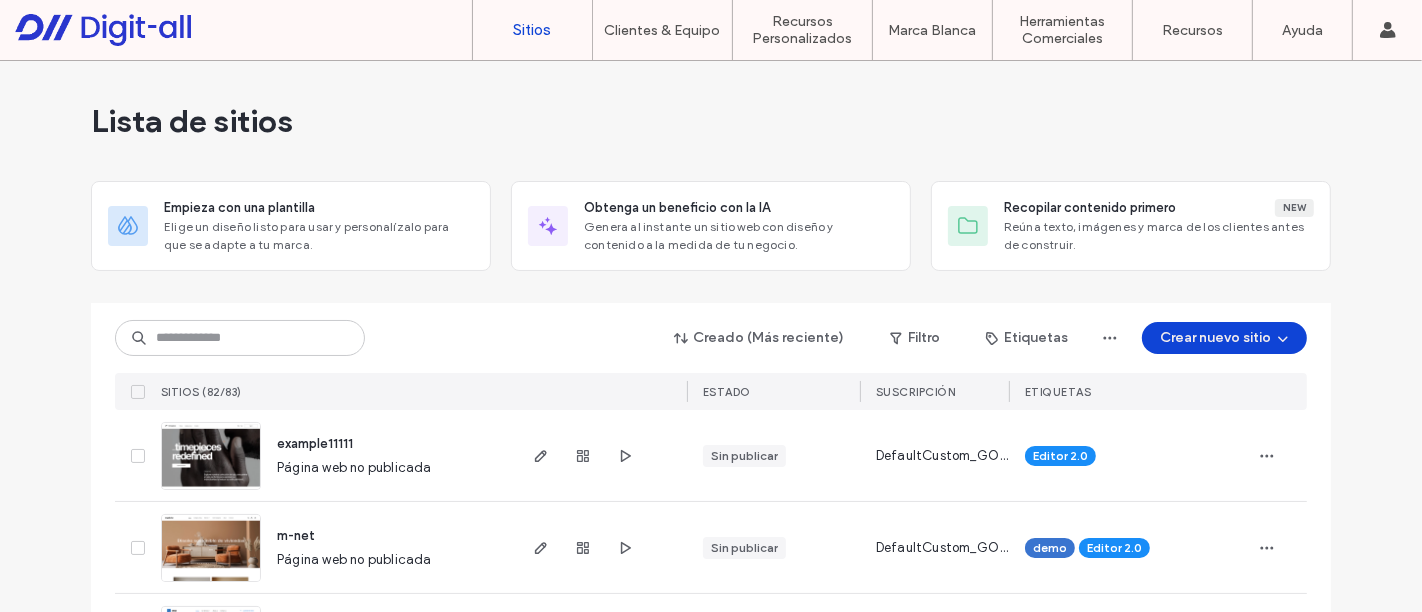 click on "m-net" at bounding box center (296, 535) 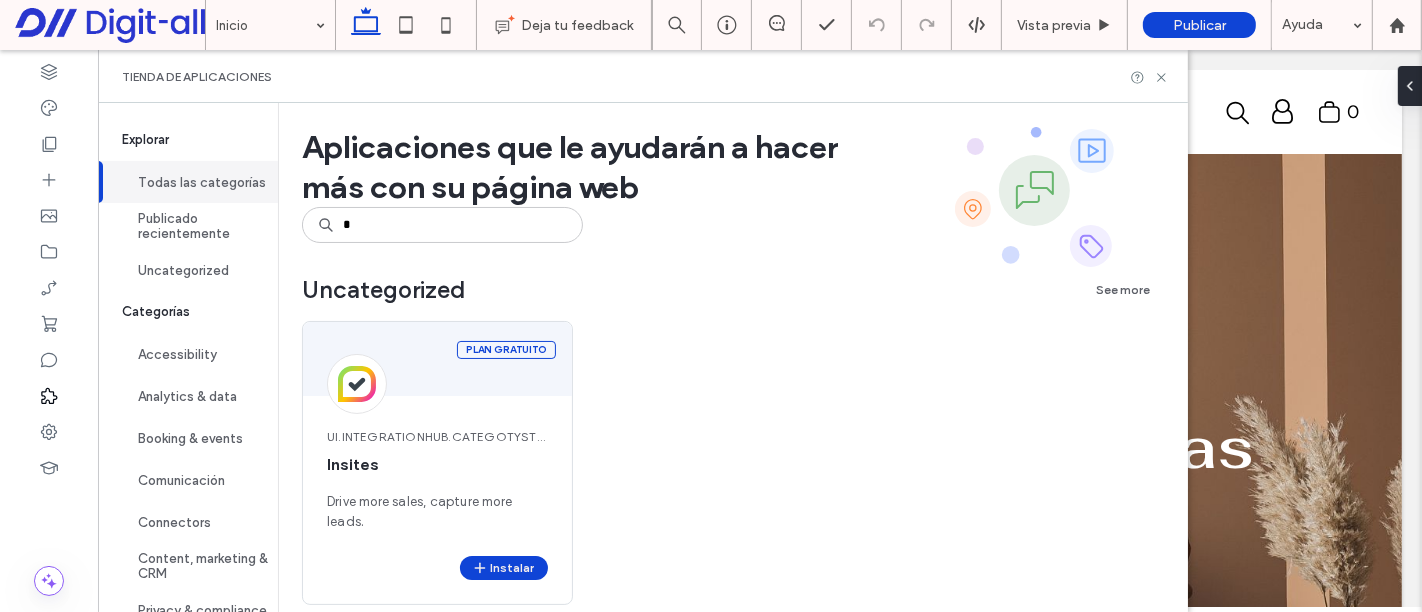 scroll, scrollTop: 0, scrollLeft: 0, axis: both 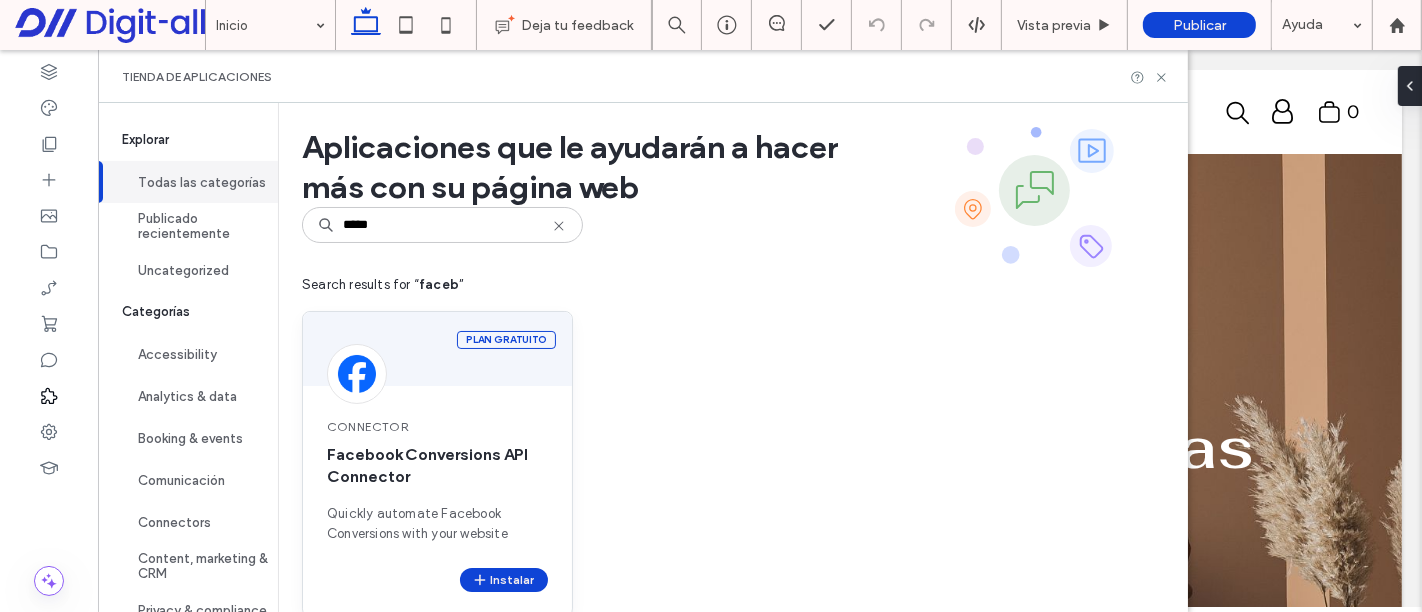 type on "*****" 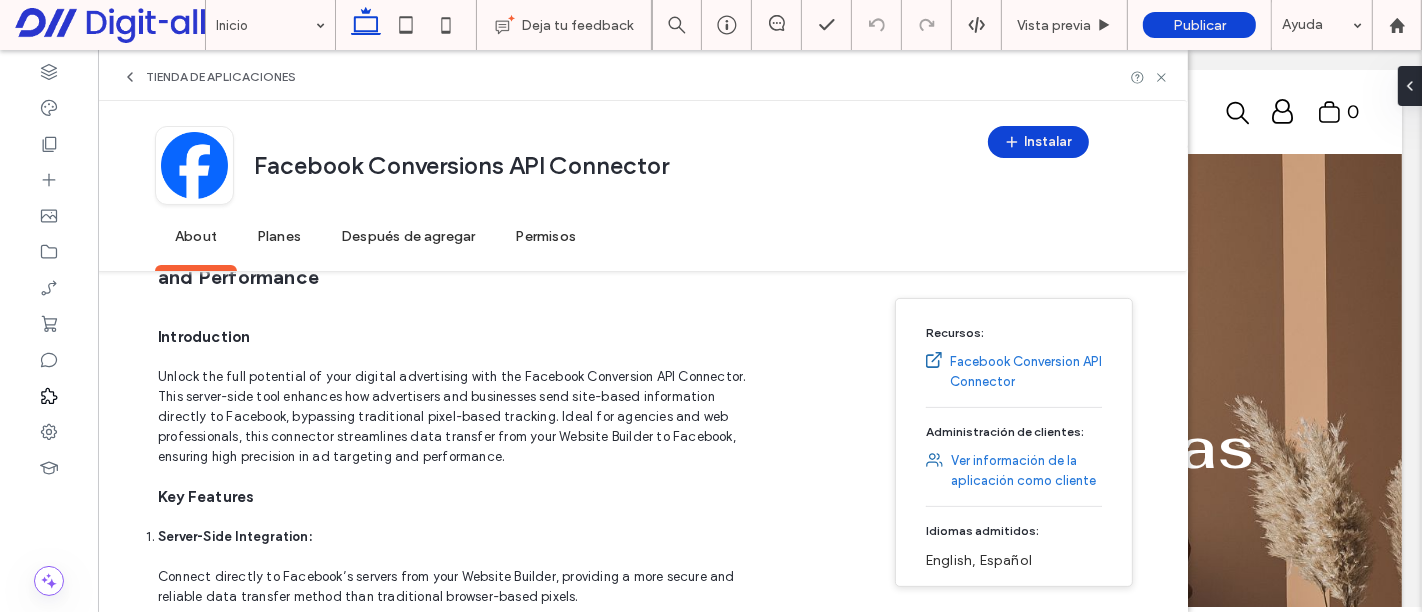 scroll, scrollTop: 438, scrollLeft: 0, axis: vertical 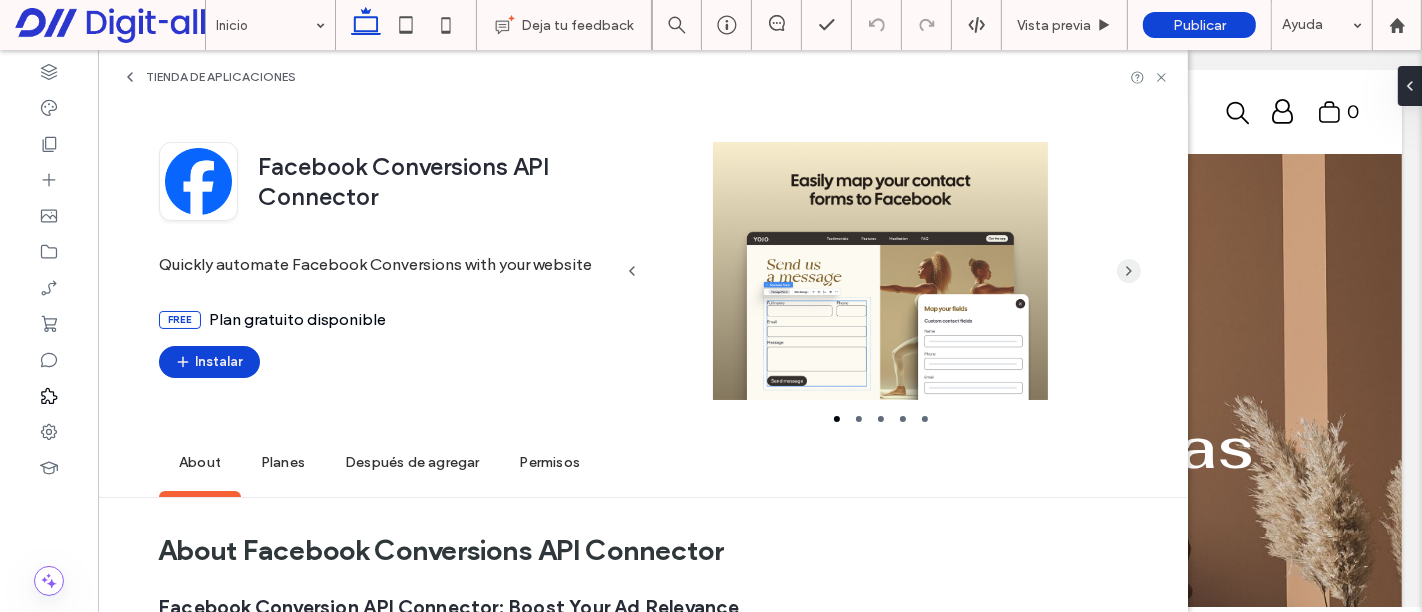 click 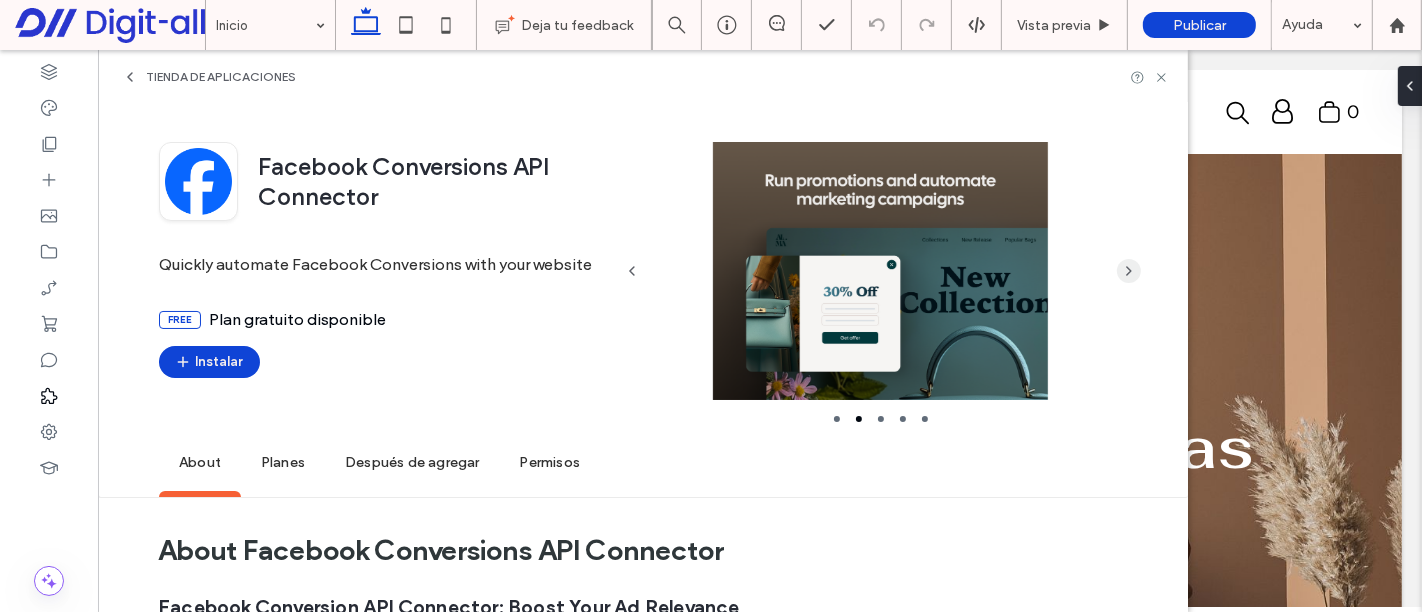 click 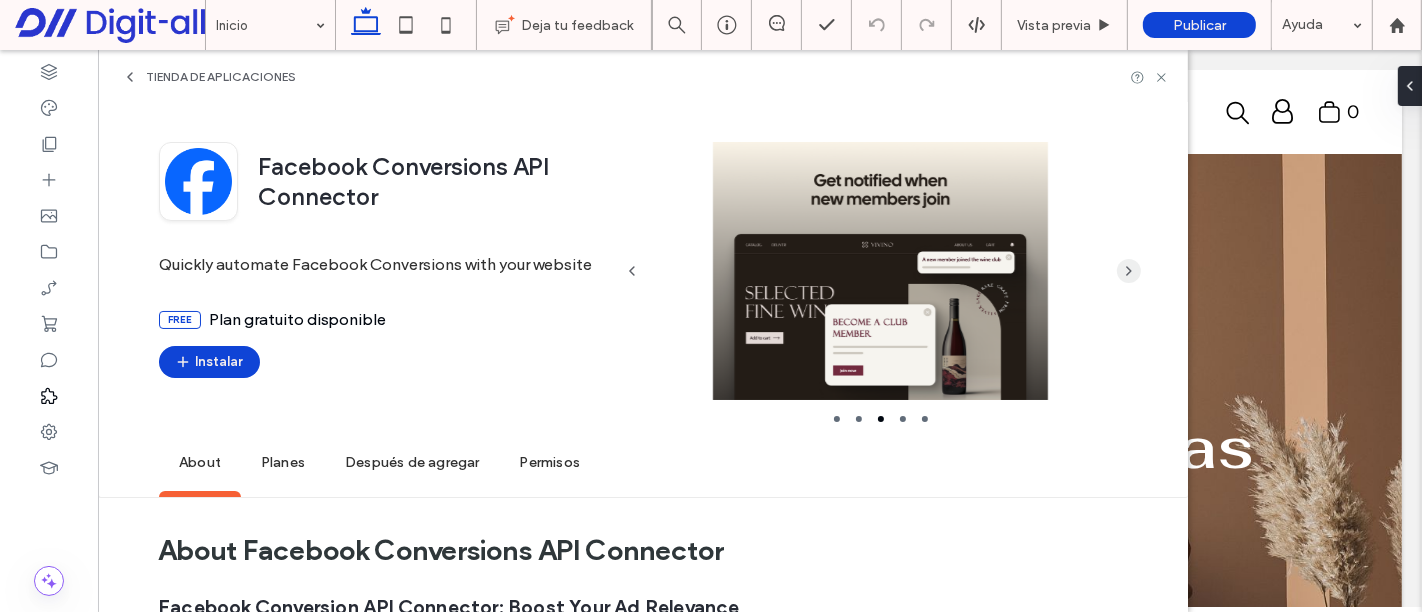click 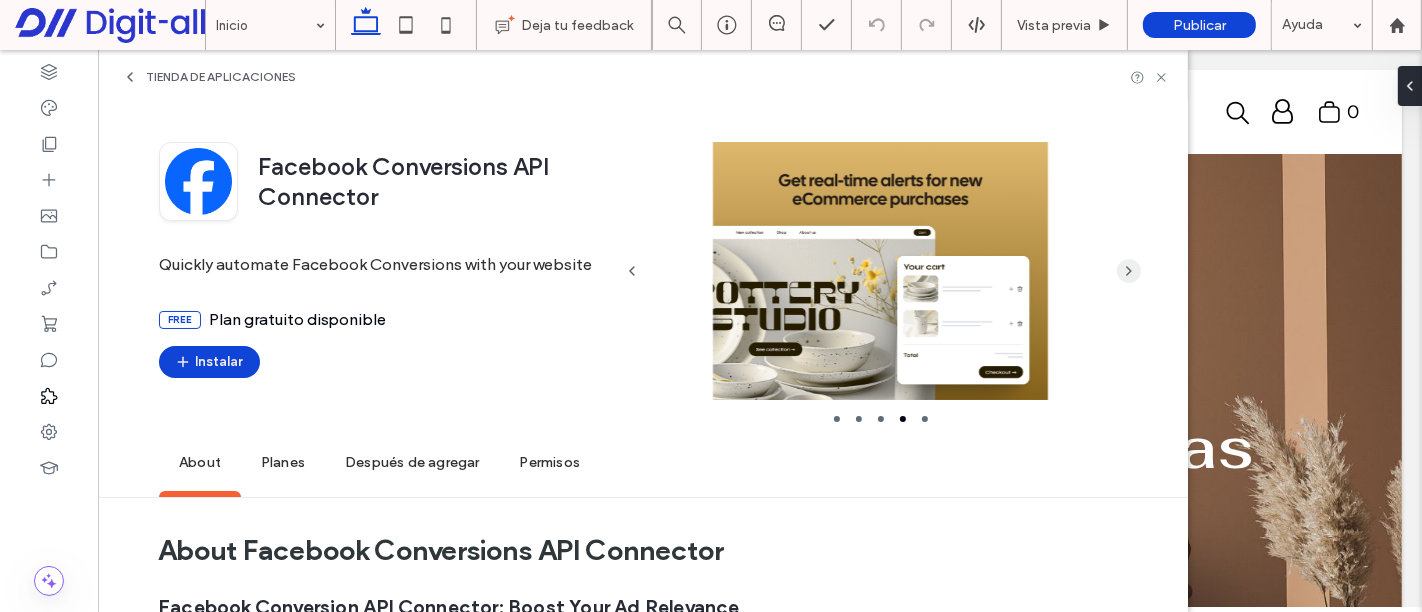 click 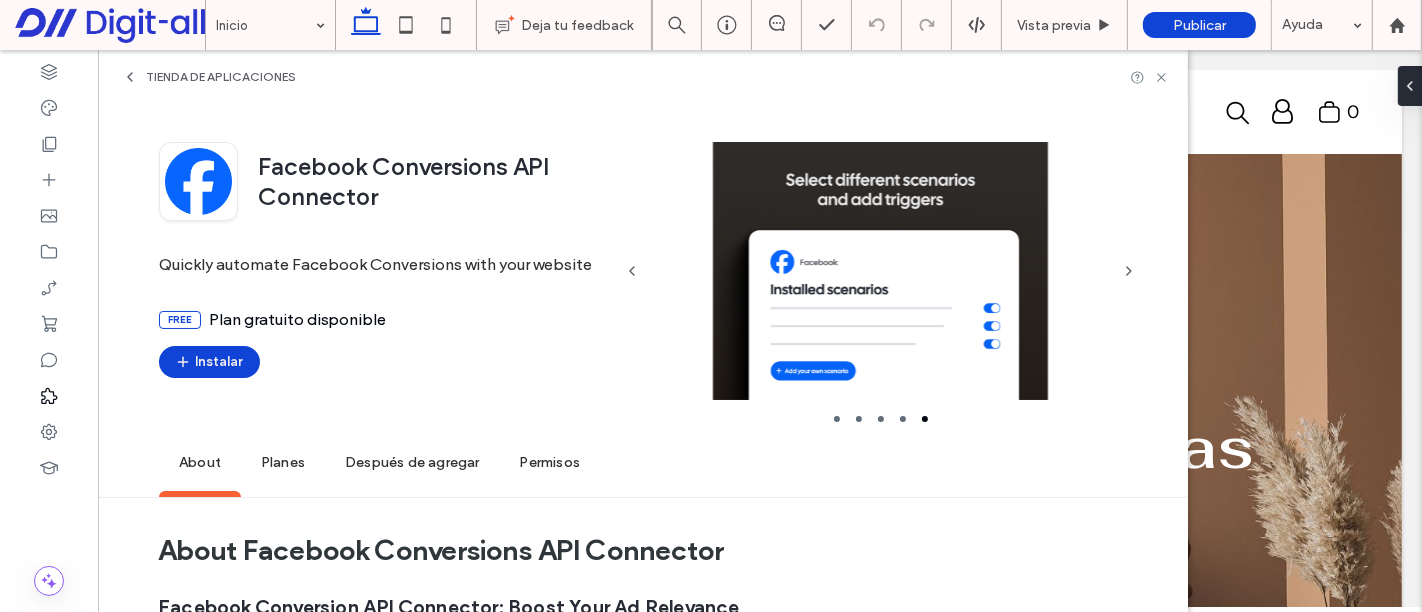 click on "Facebook Conversions API Connector" at bounding box center [403, 184] 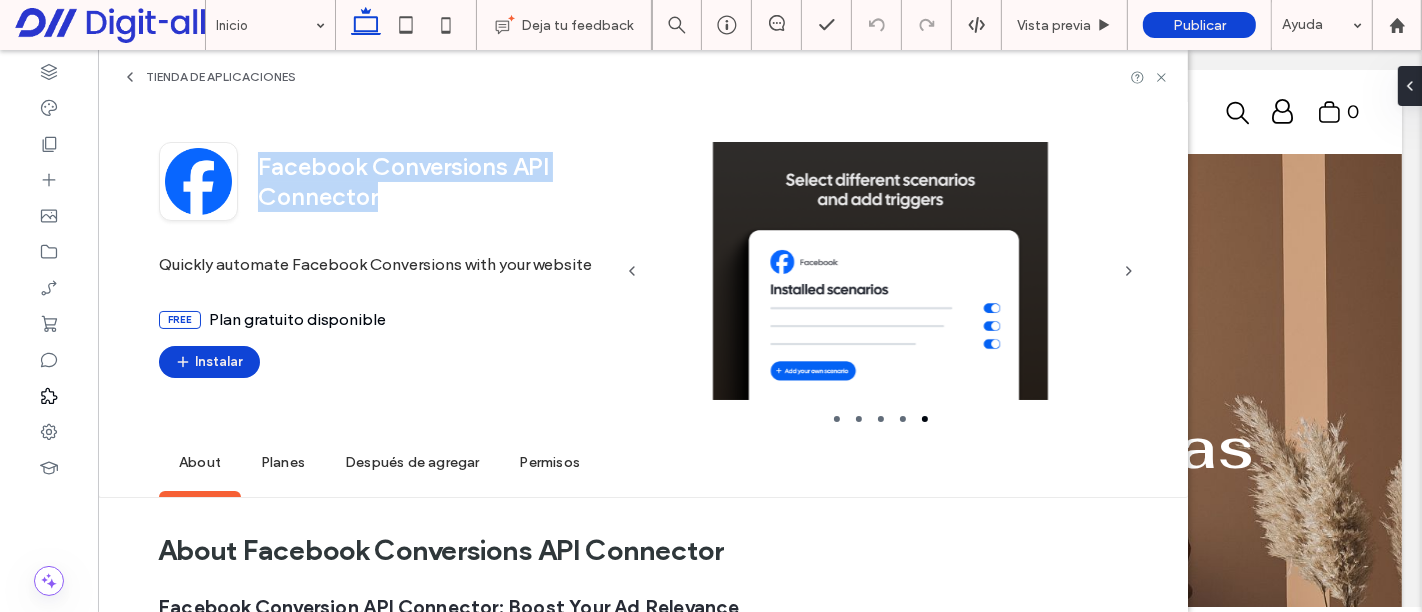 drag, startPoint x: 399, startPoint y: 207, endPoint x: 259, endPoint y: 158, distance: 148.32735 